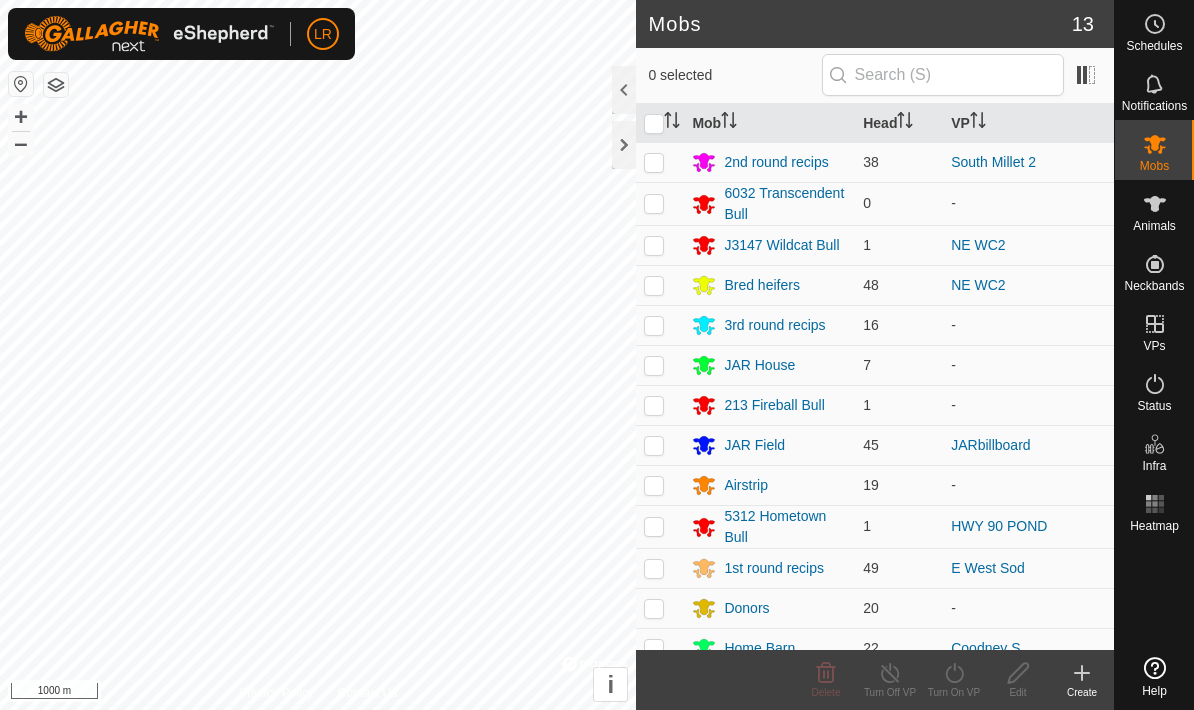 scroll, scrollTop: 0, scrollLeft: 0, axis: both 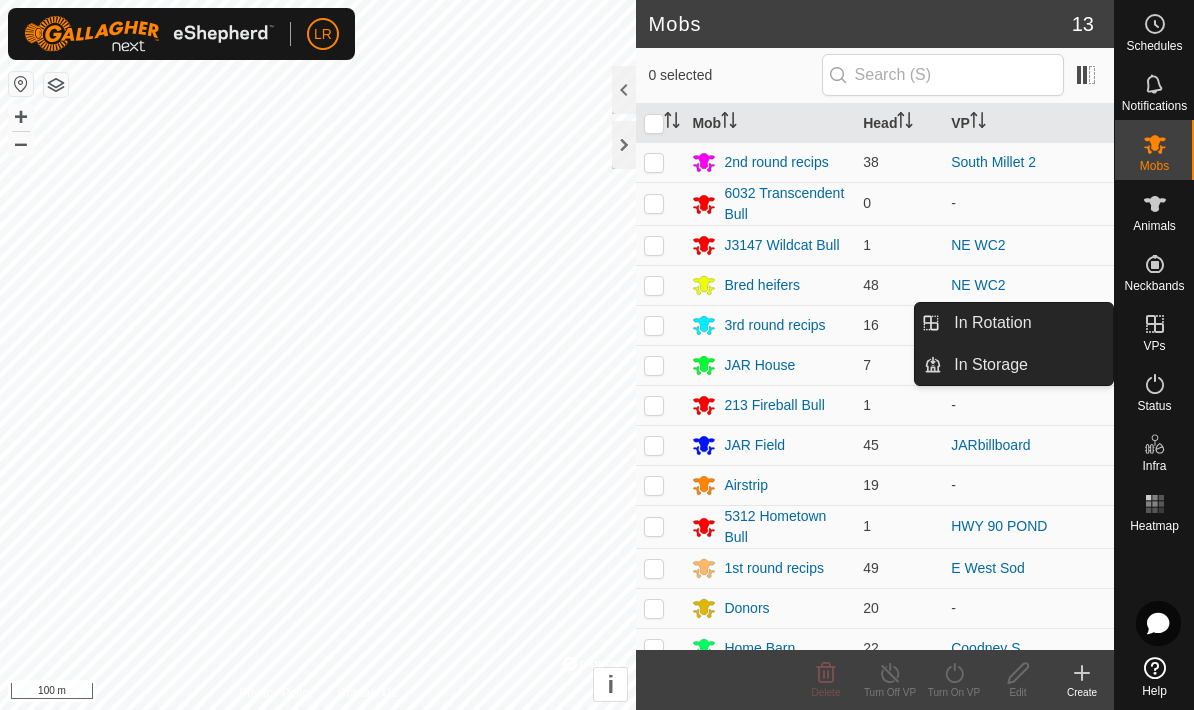 click on "In Rotation" at bounding box center (1027, 323) 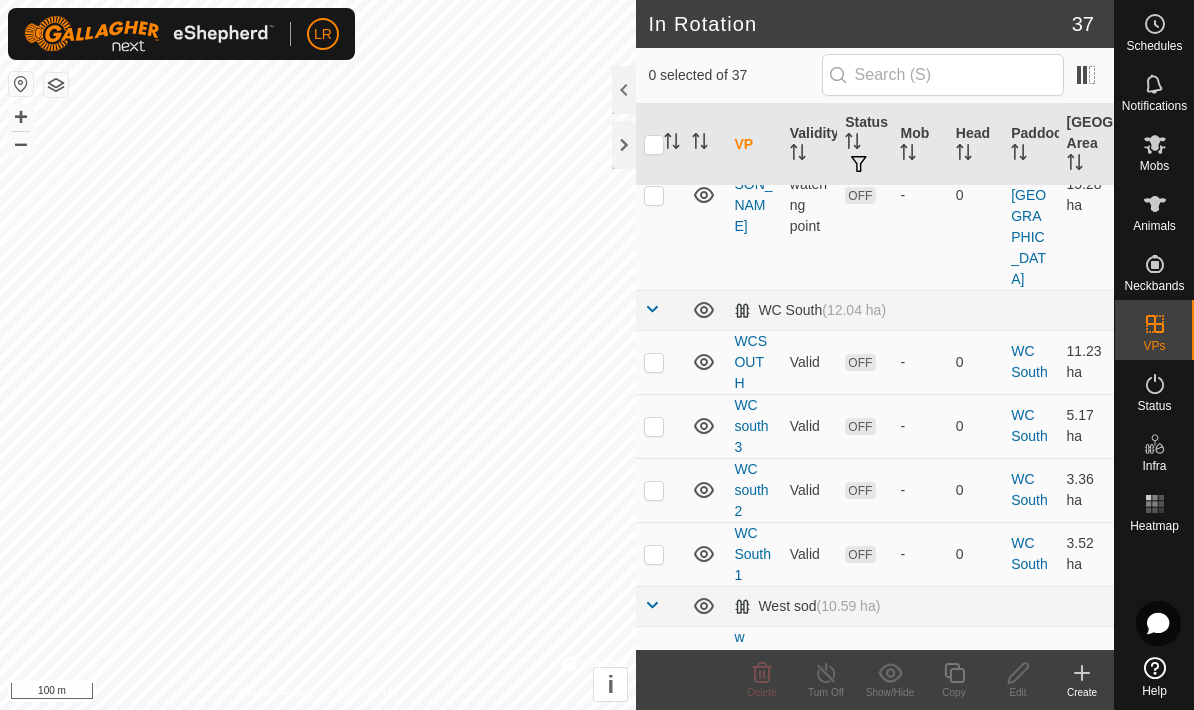 scroll, scrollTop: 2438, scrollLeft: 0, axis: vertical 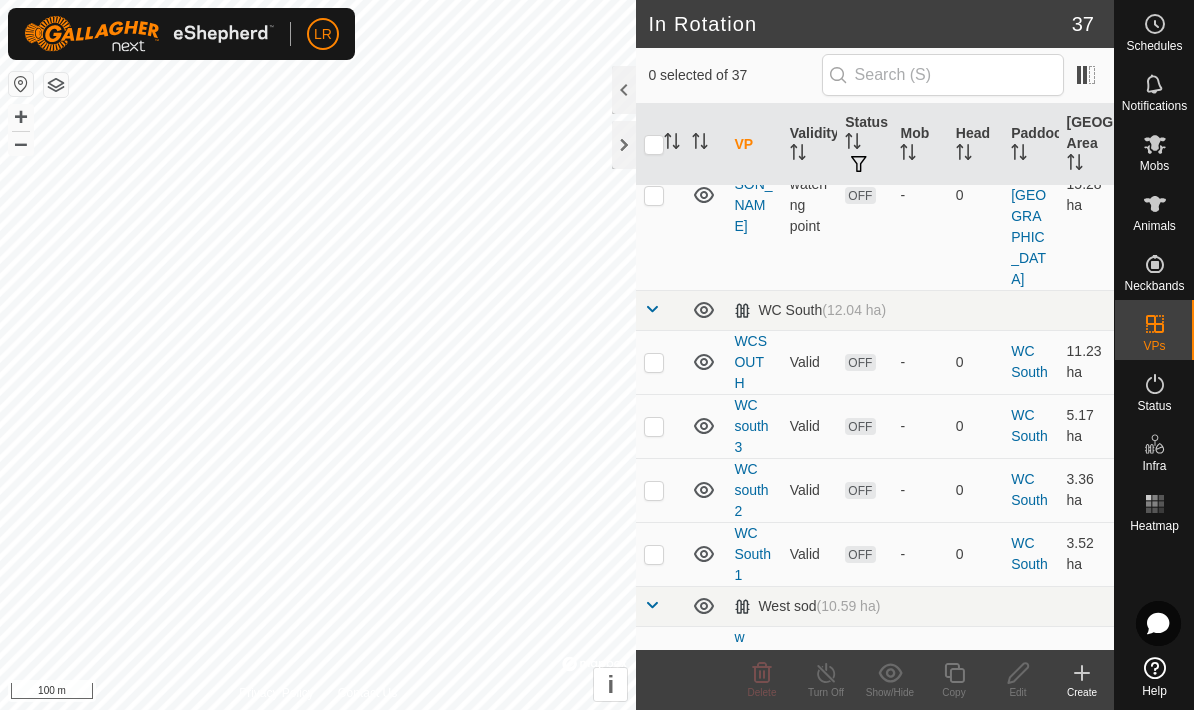 click at bounding box center (654, 1006) 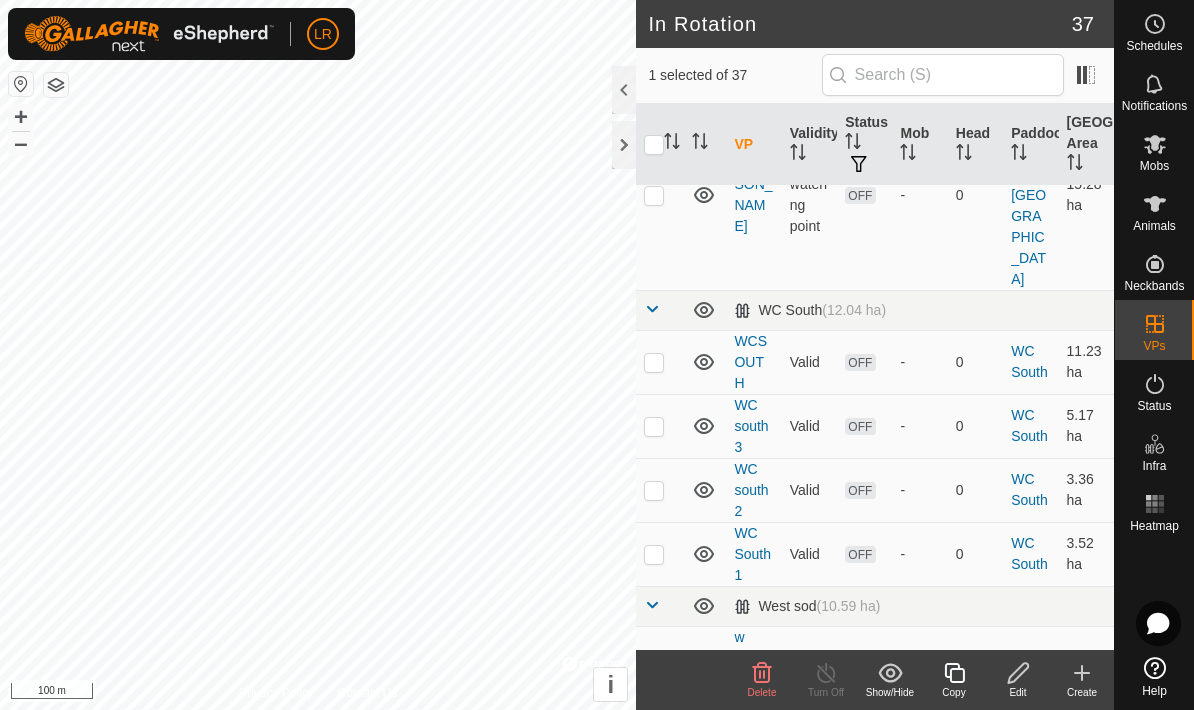 click 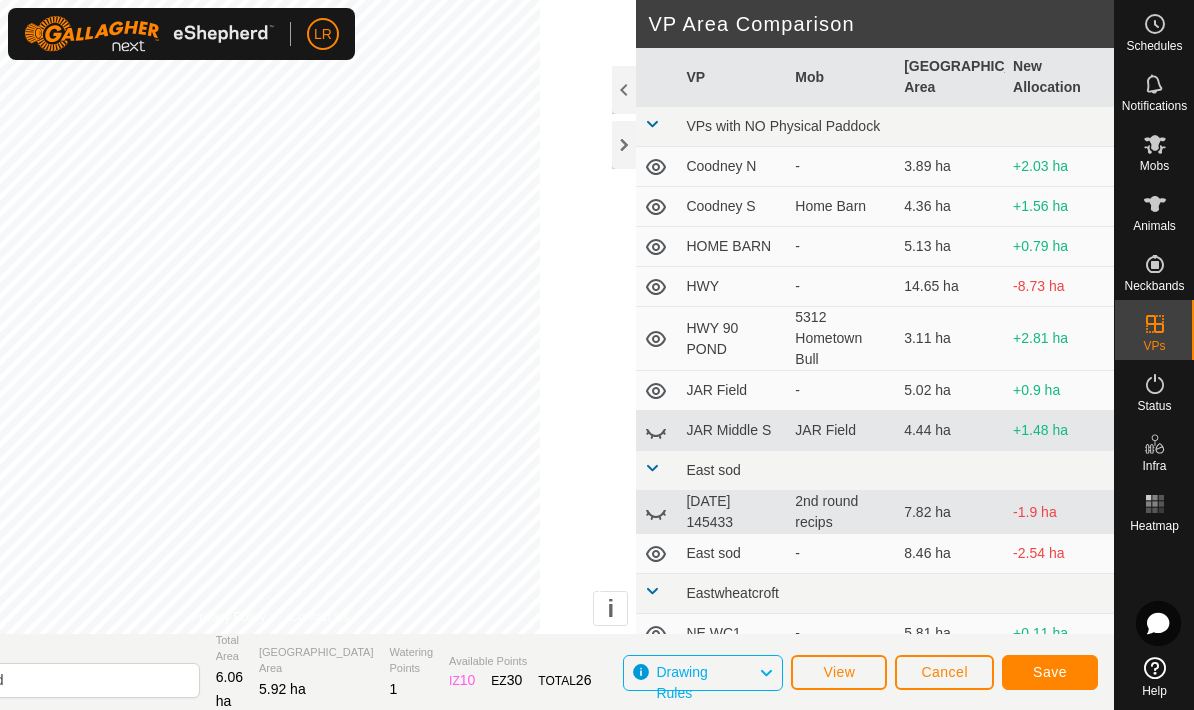 click 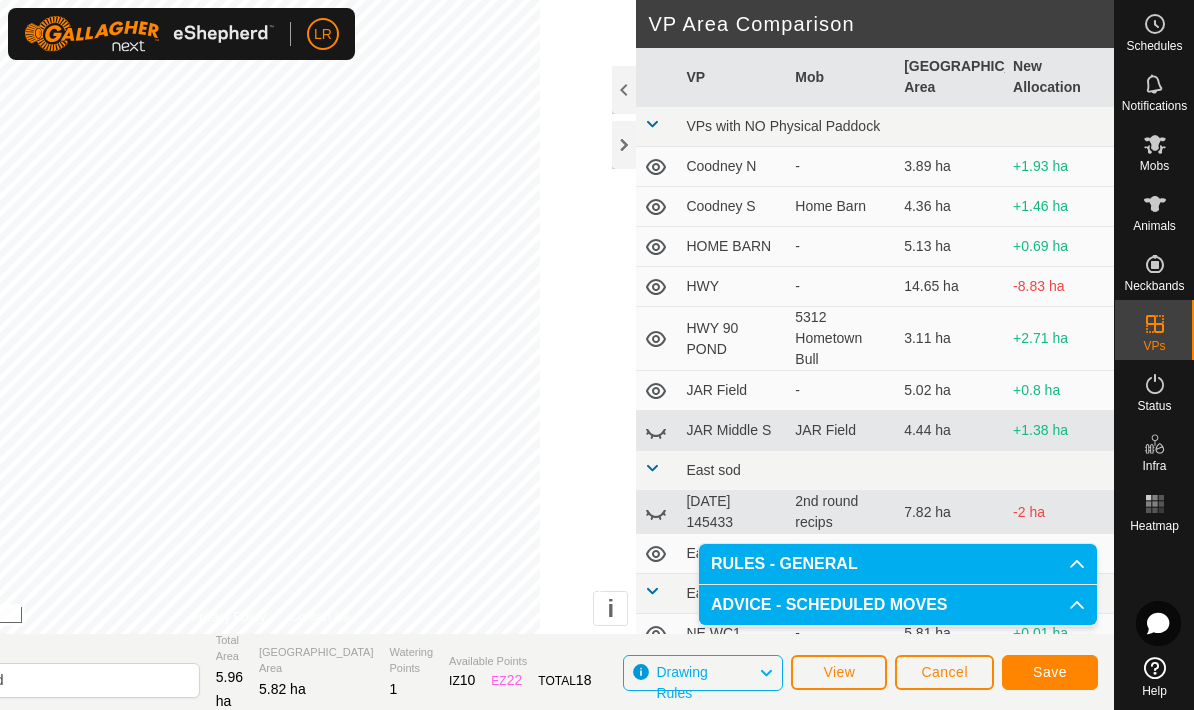 click on "Save" 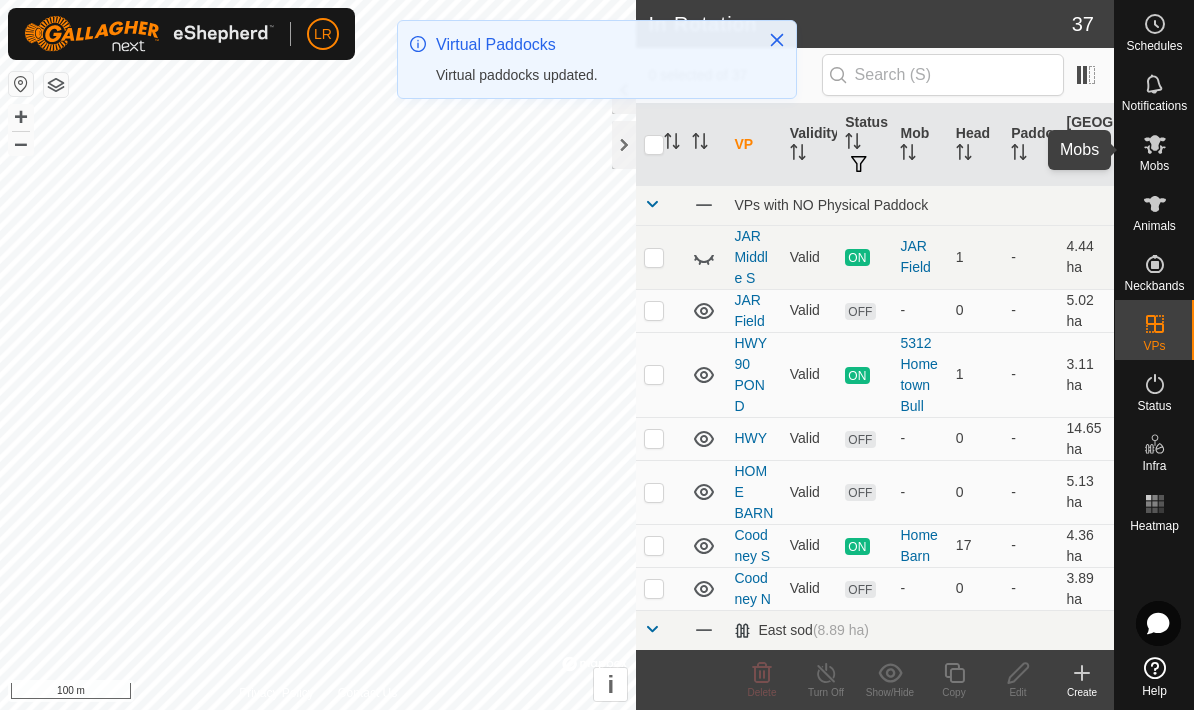 click 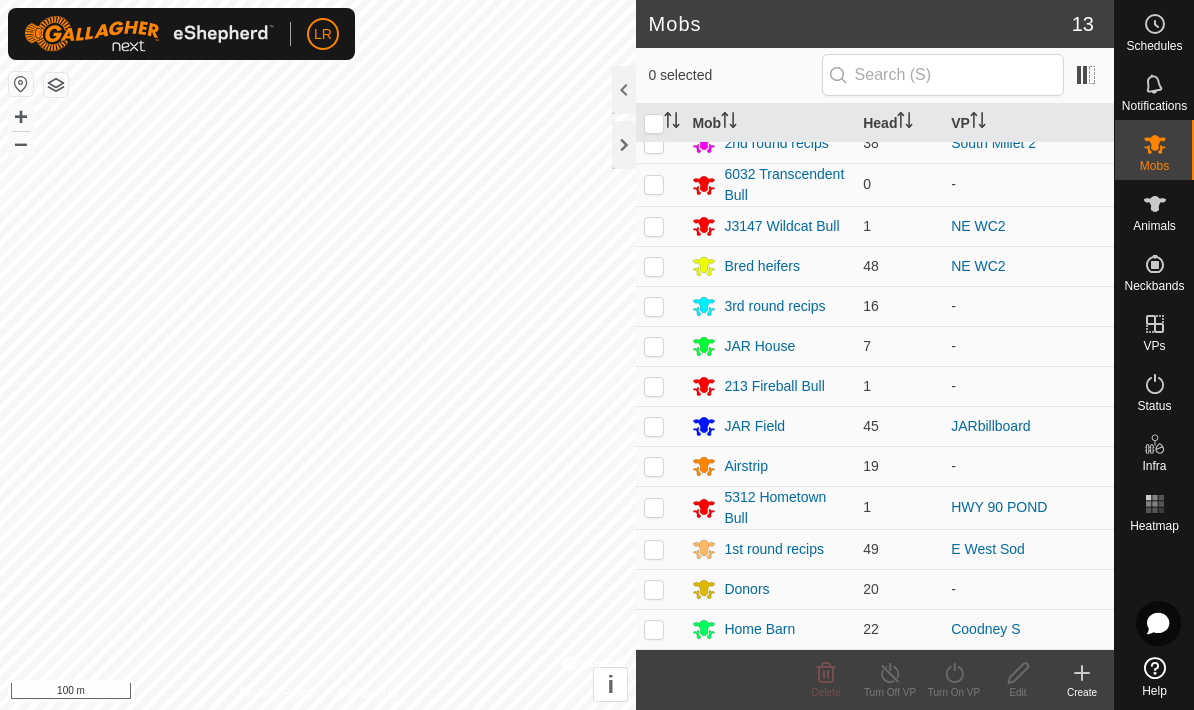 scroll, scrollTop: 19, scrollLeft: 0, axis: vertical 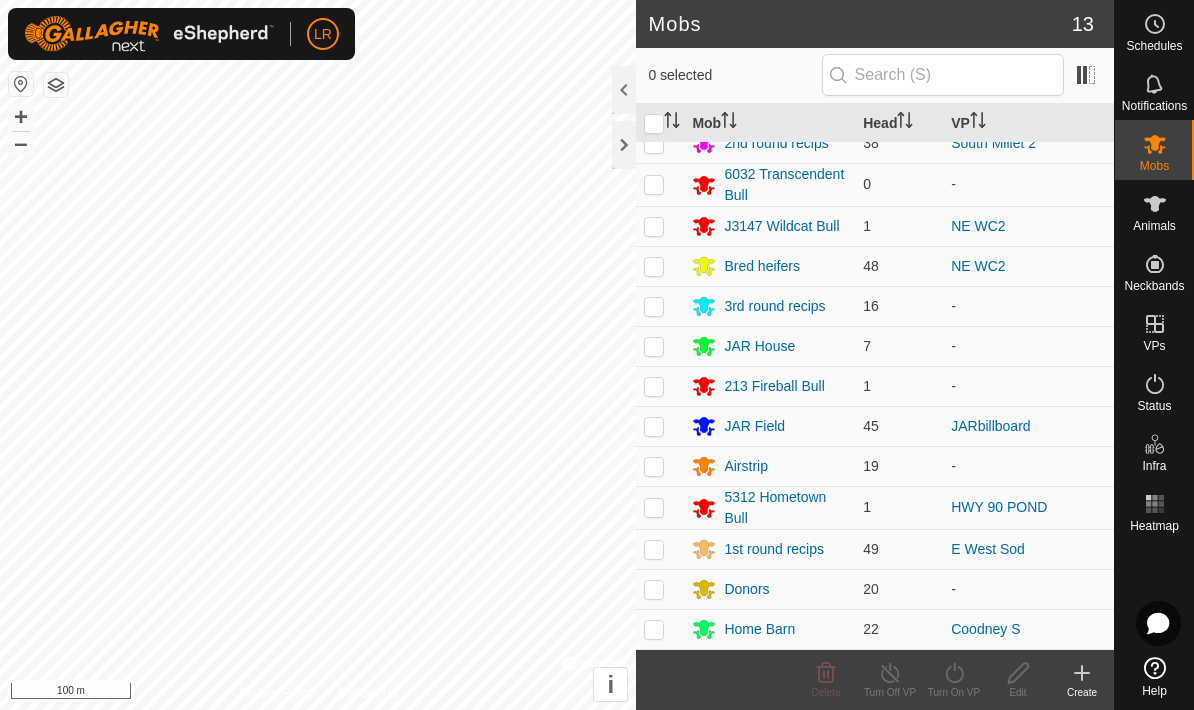 click at bounding box center (654, 589) 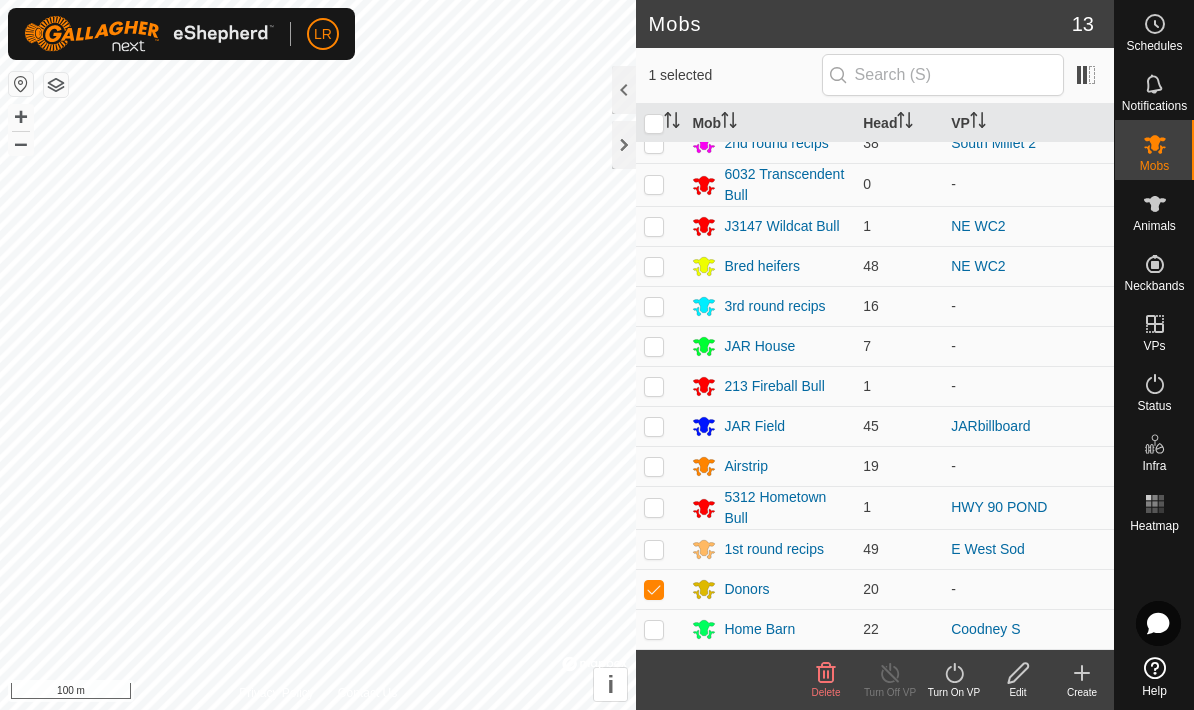 click on "Turn On VP" 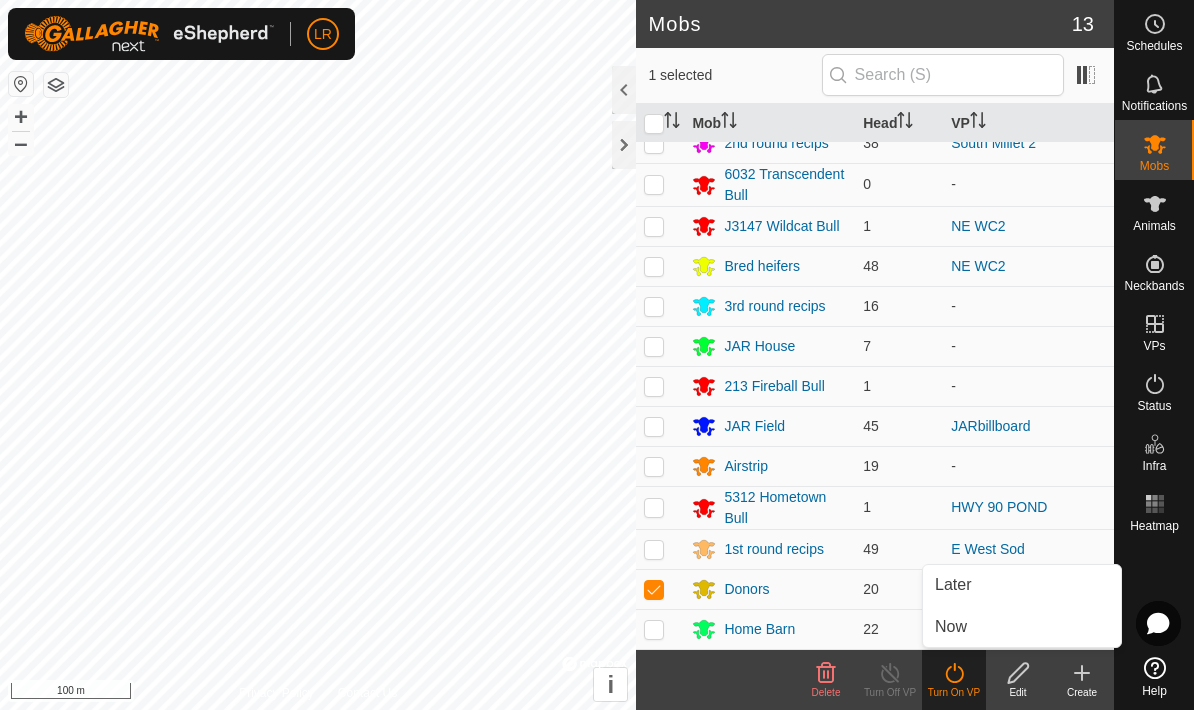 click on "Now" at bounding box center (1022, 627) 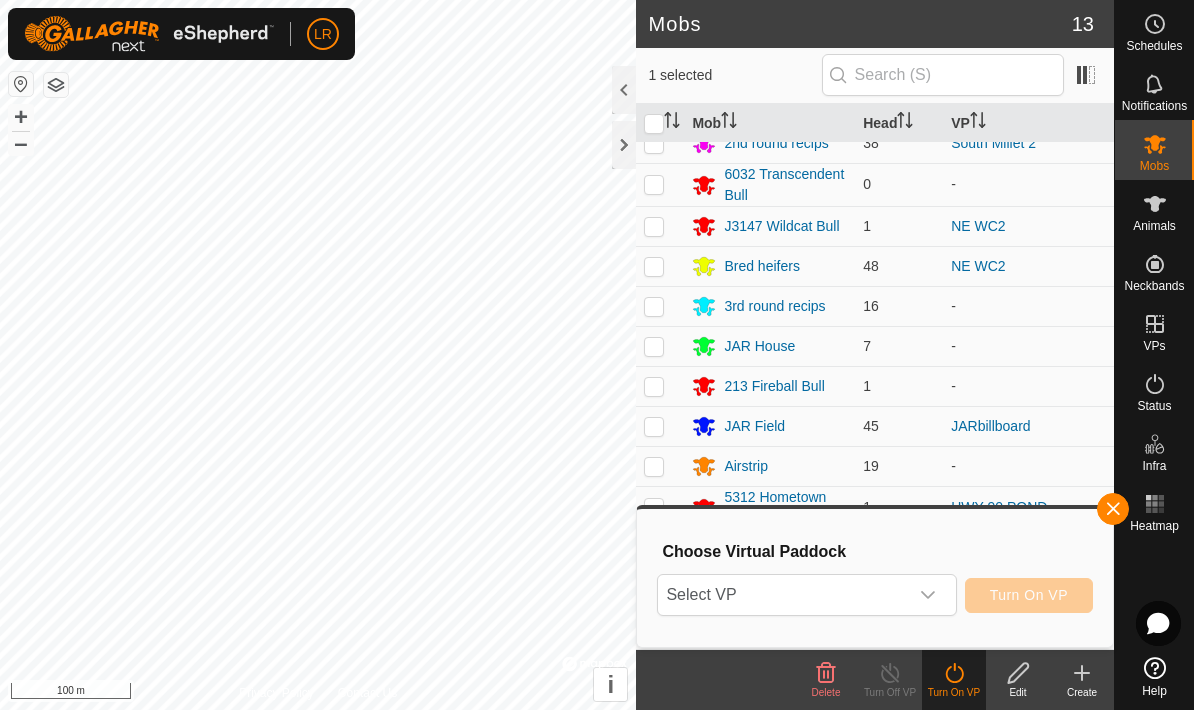 click on "Select VP" at bounding box center (782, 595) 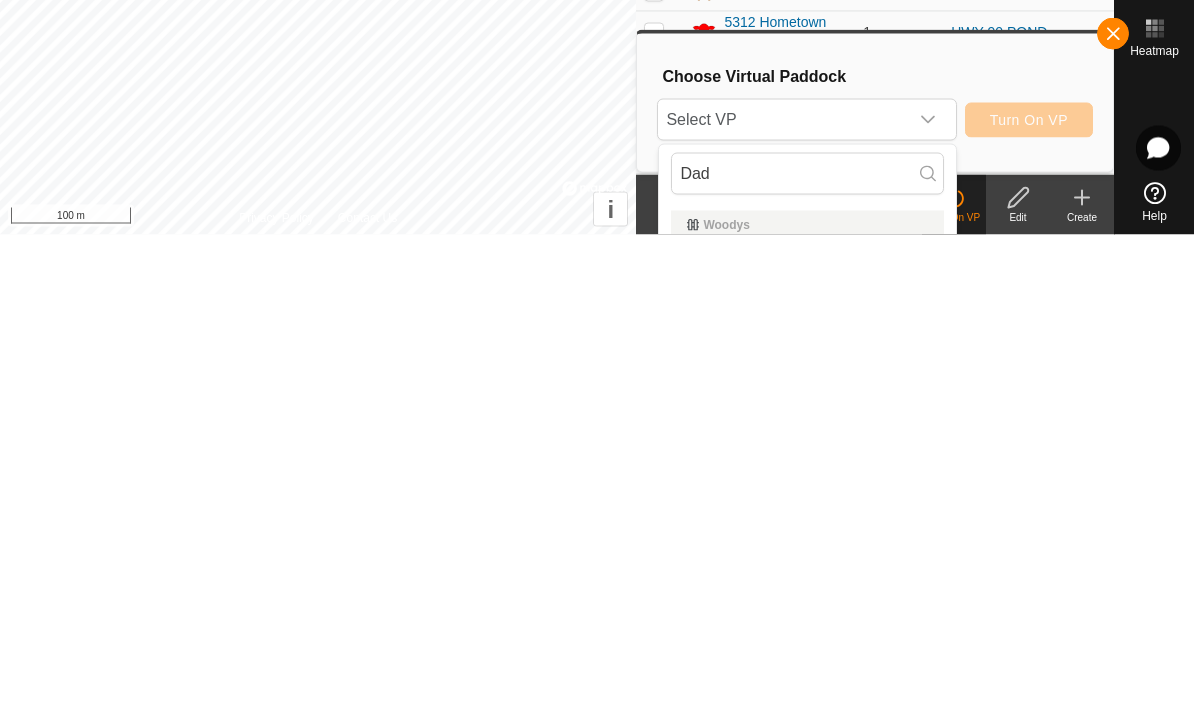 scroll, scrollTop: 55, scrollLeft: 0, axis: vertical 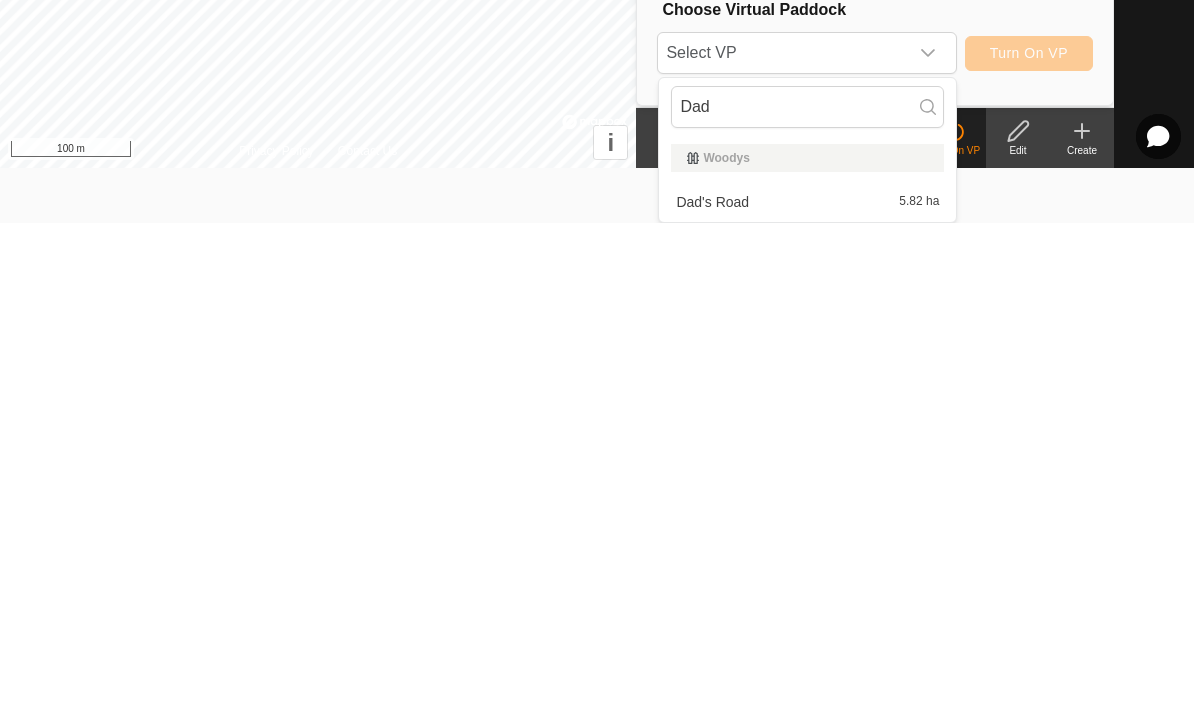 type on "Dad" 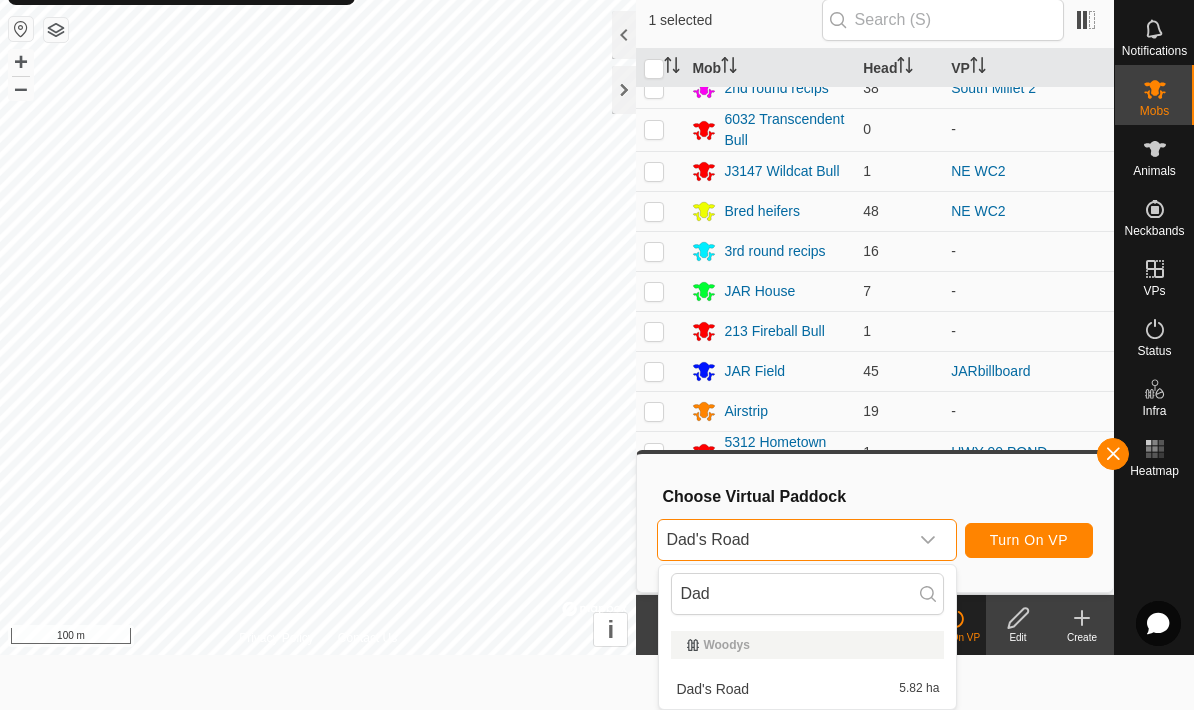 scroll, scrollTop: 0, scrollLeft: 0, axis: both 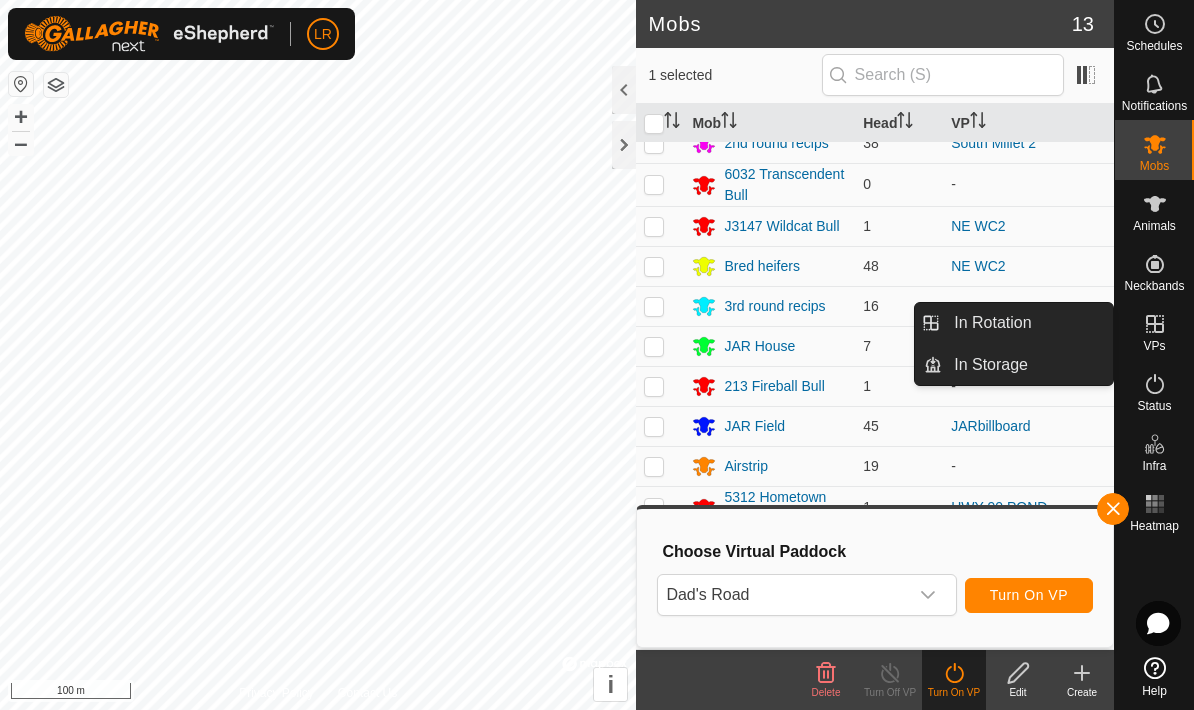 click on "In Rotation" at bounding box center [1027, 323] 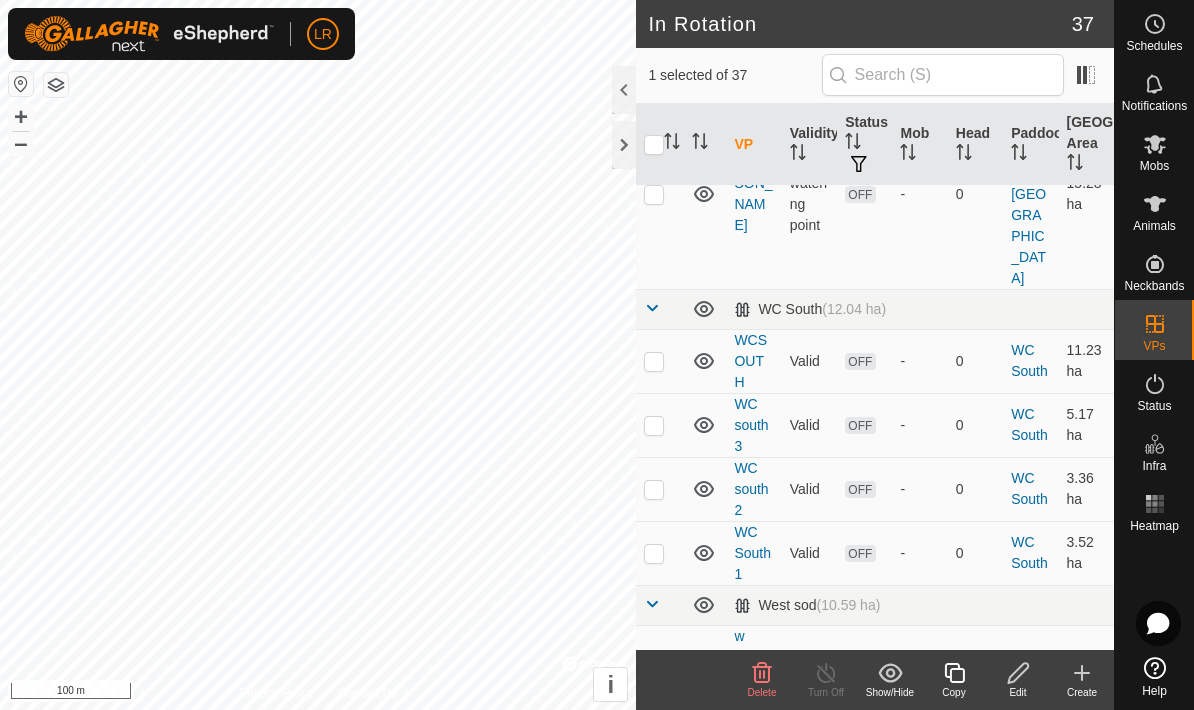 scroll, scrollTop: 2438, scrollLeft: 0, axis: vertical 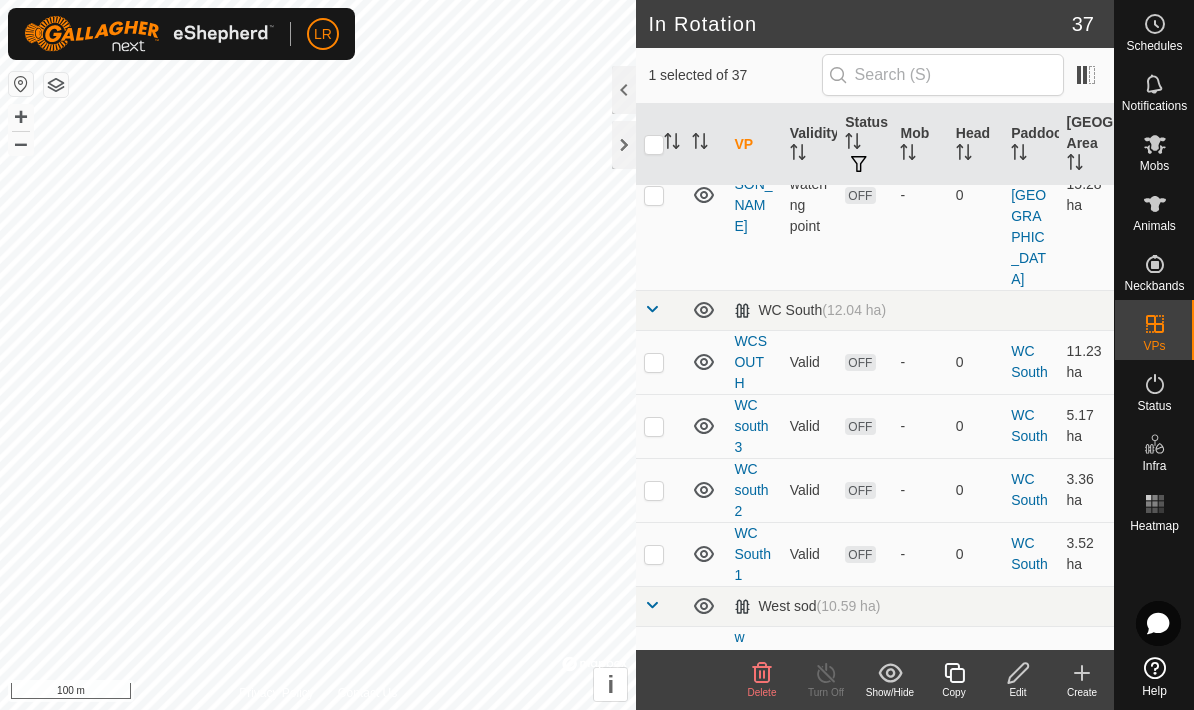 click 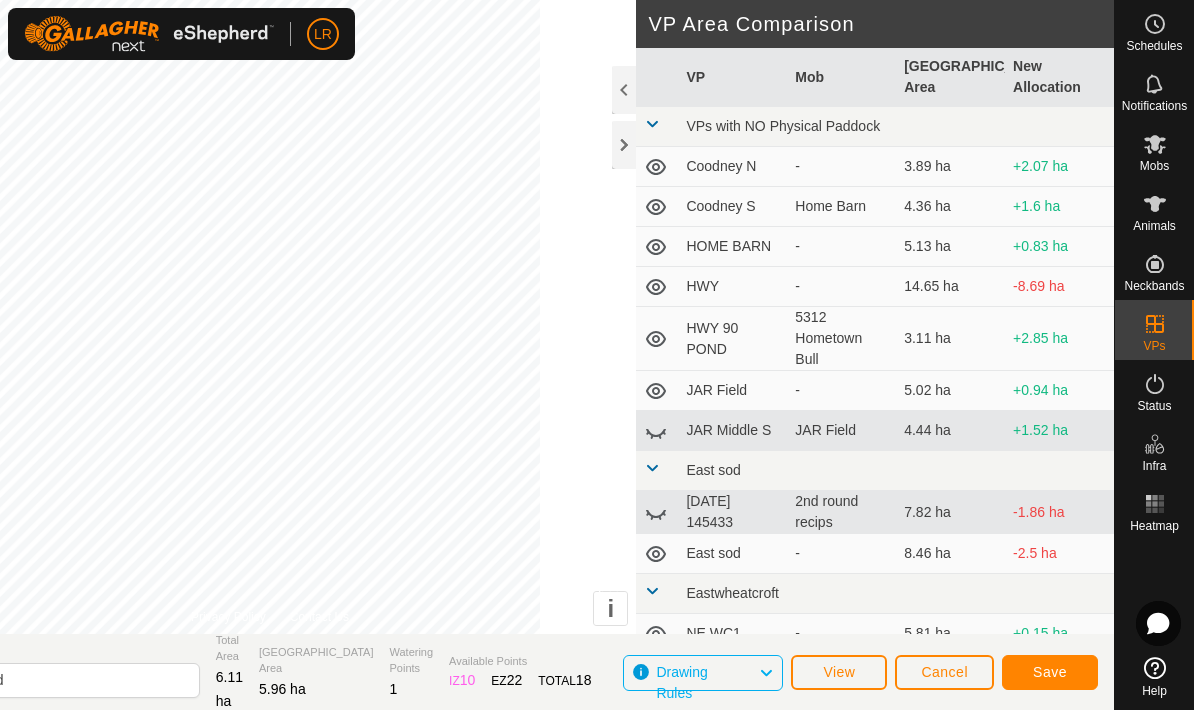 click on "Save" 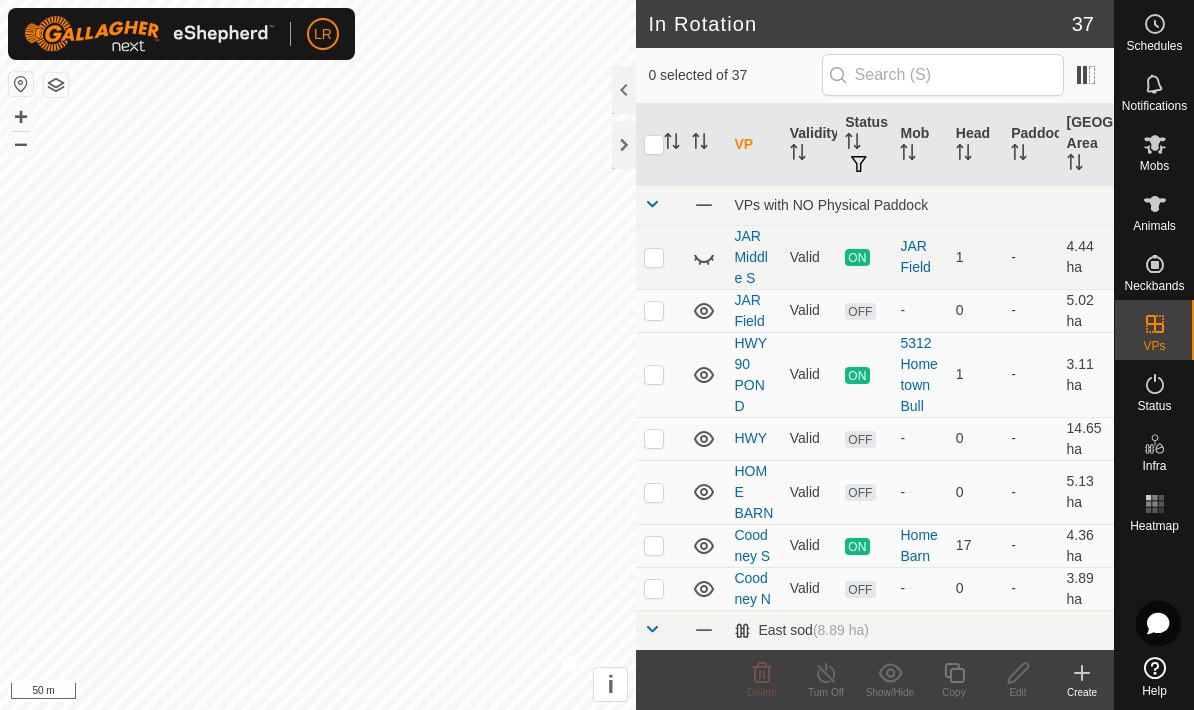 click on "Mobs" at bounding box center (1154, 150) 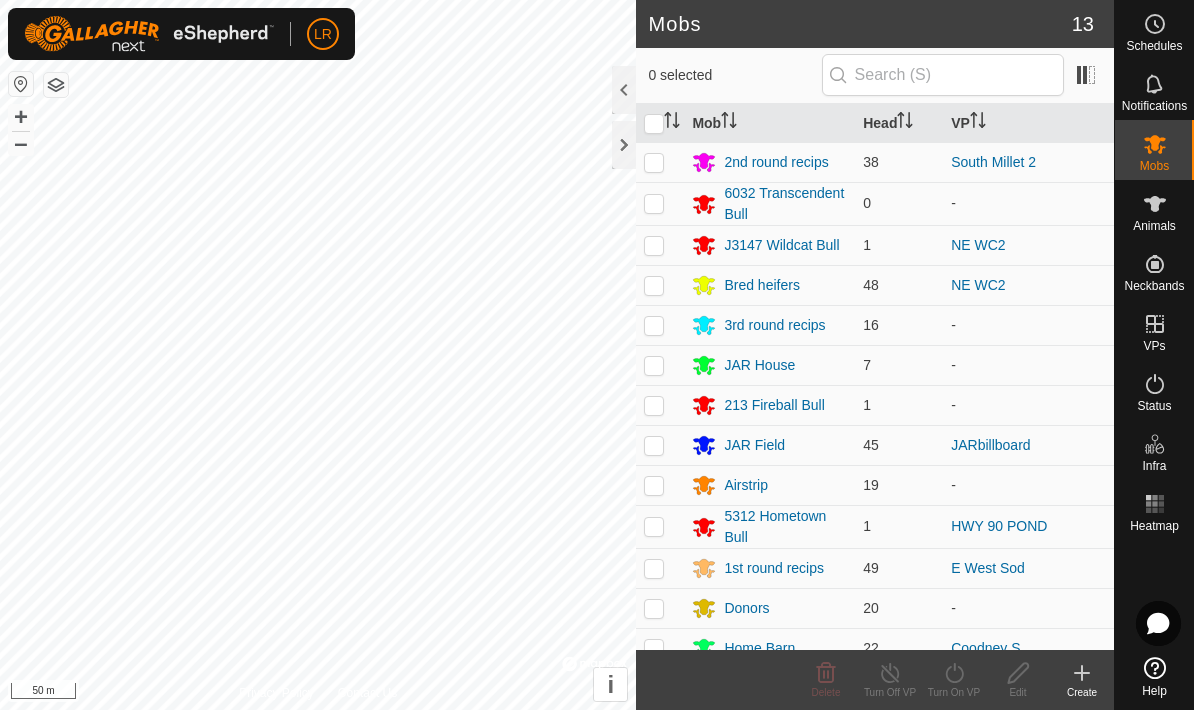 click at bounding box center [1155, 144] 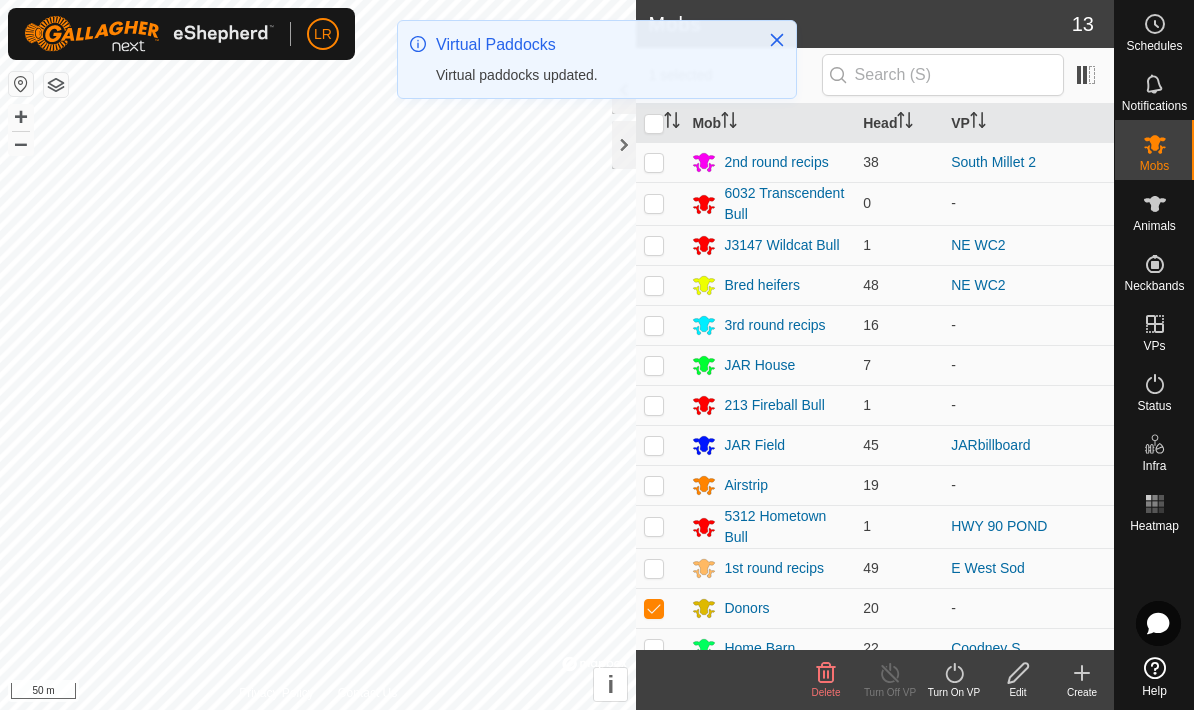 click on "Turn On VP" 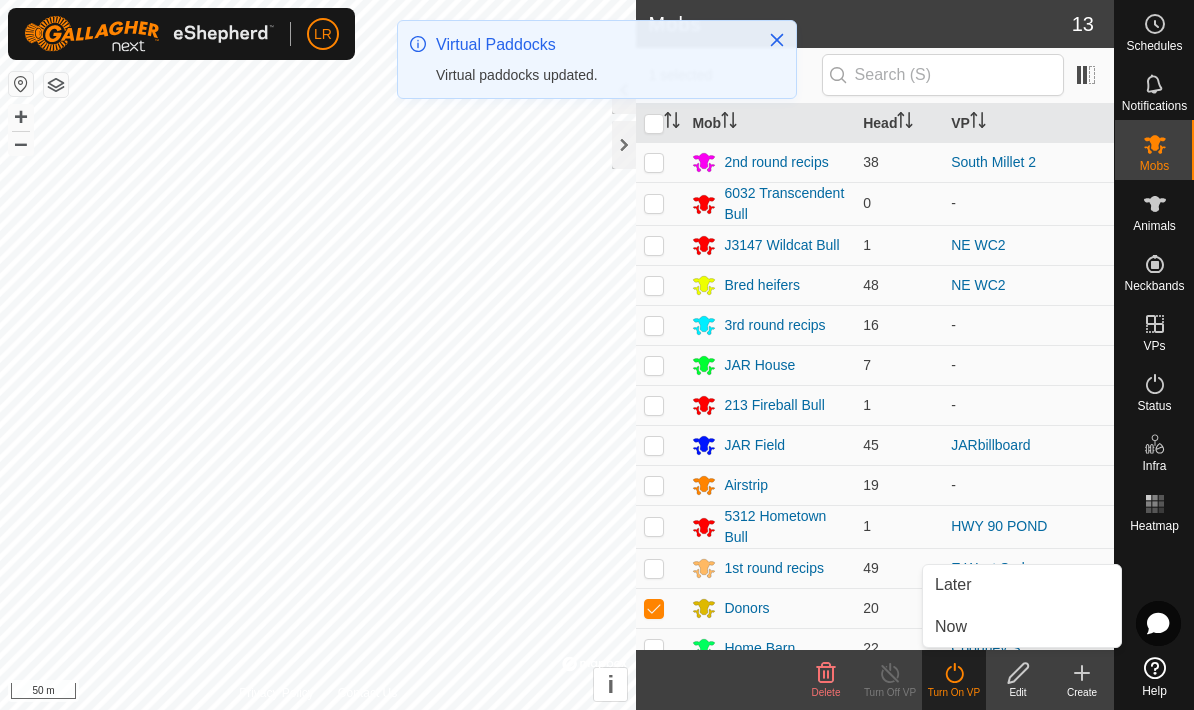 click on "Now" at bounding box center [1022, 627] 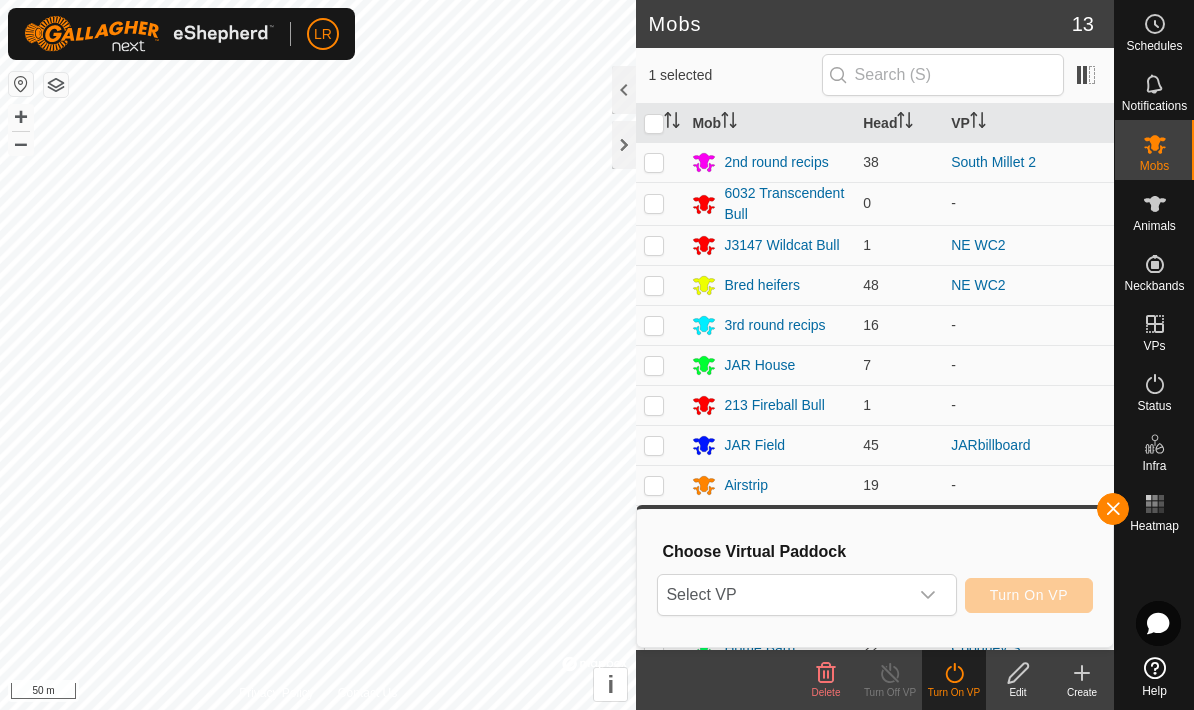 click on "Select VP" at bounding box center (782, 595) 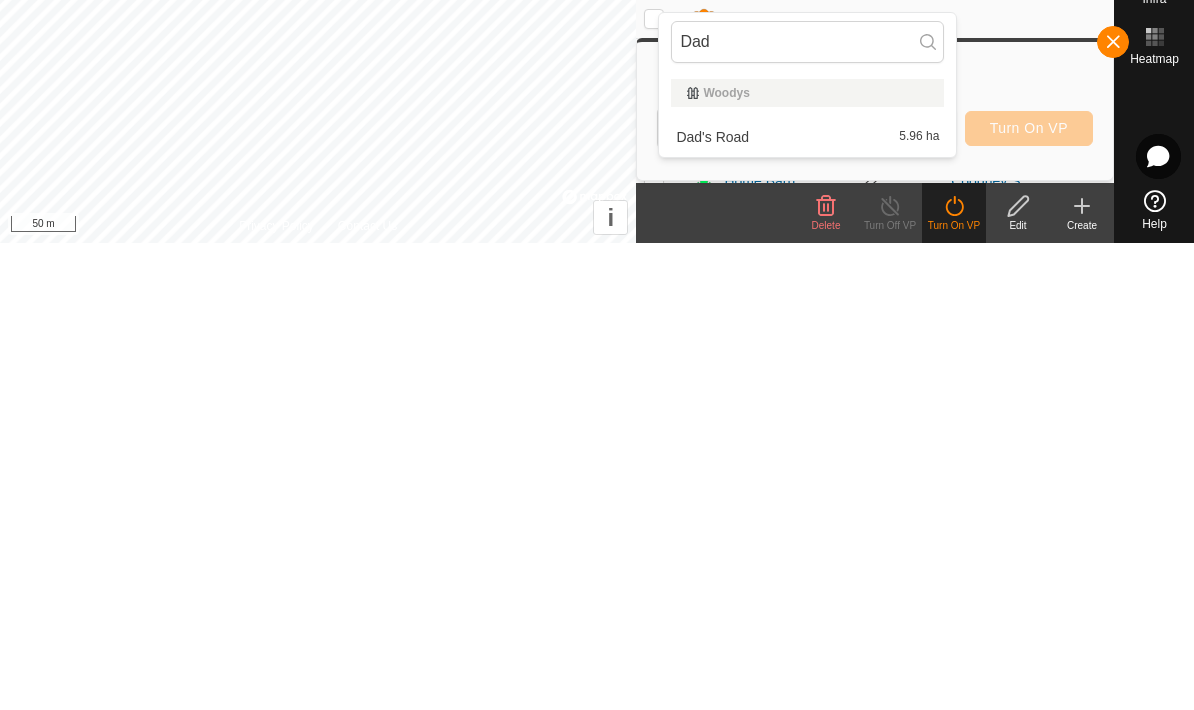 type on "Dad" 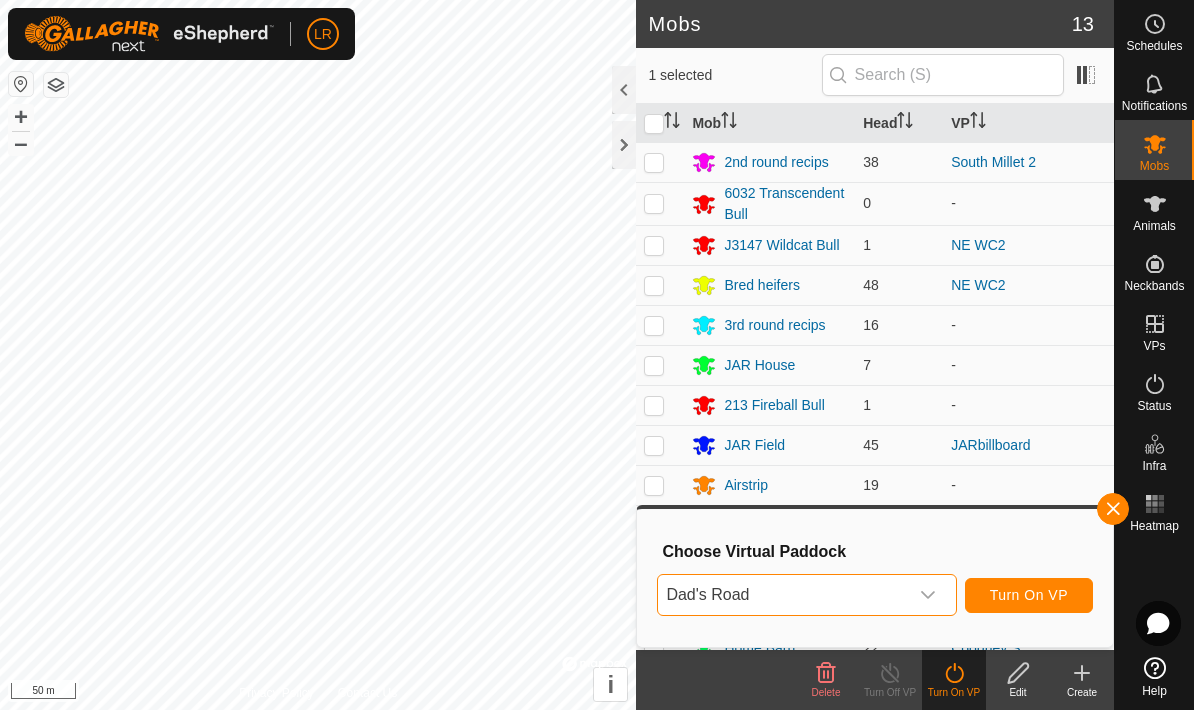 click on "Turn On VP" at bounding box center [1029, 595] 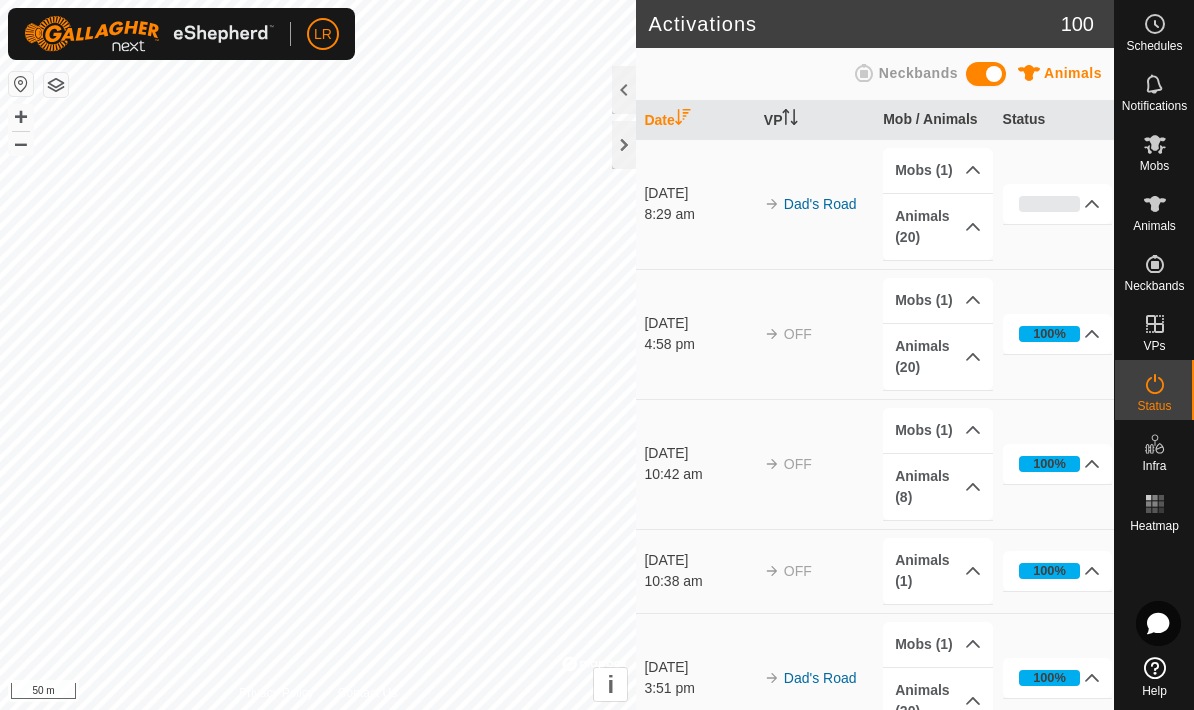 click 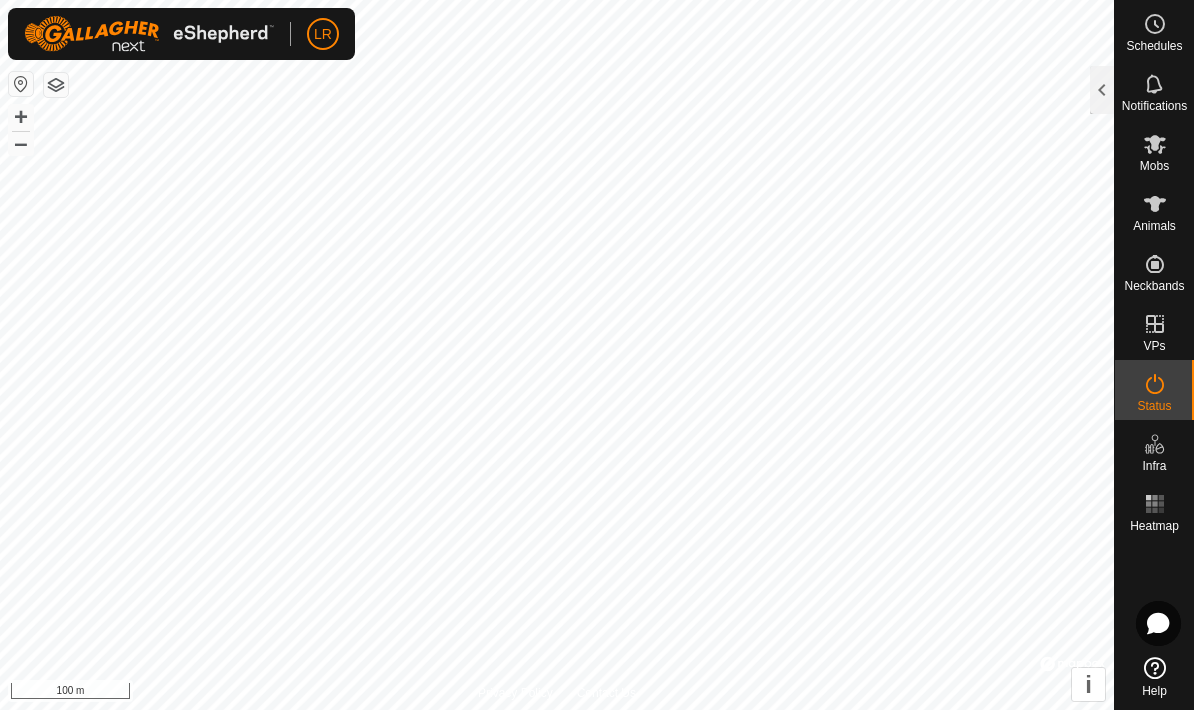 click at bounding box center [1155, 144] 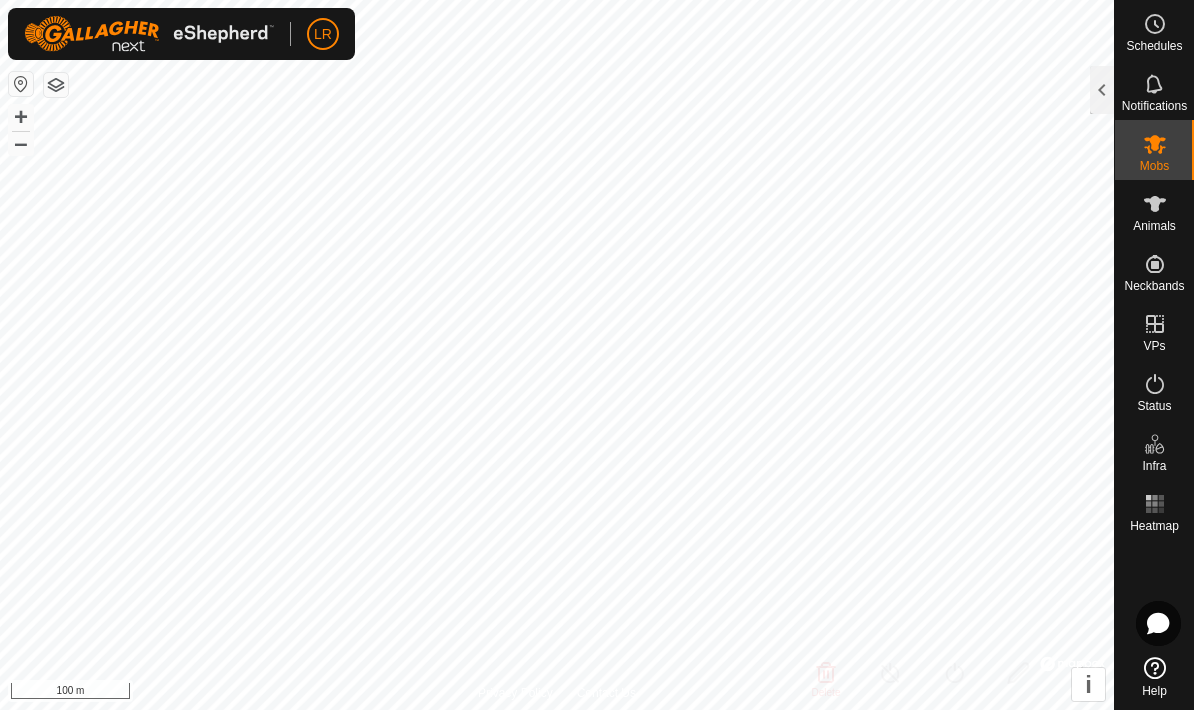 click 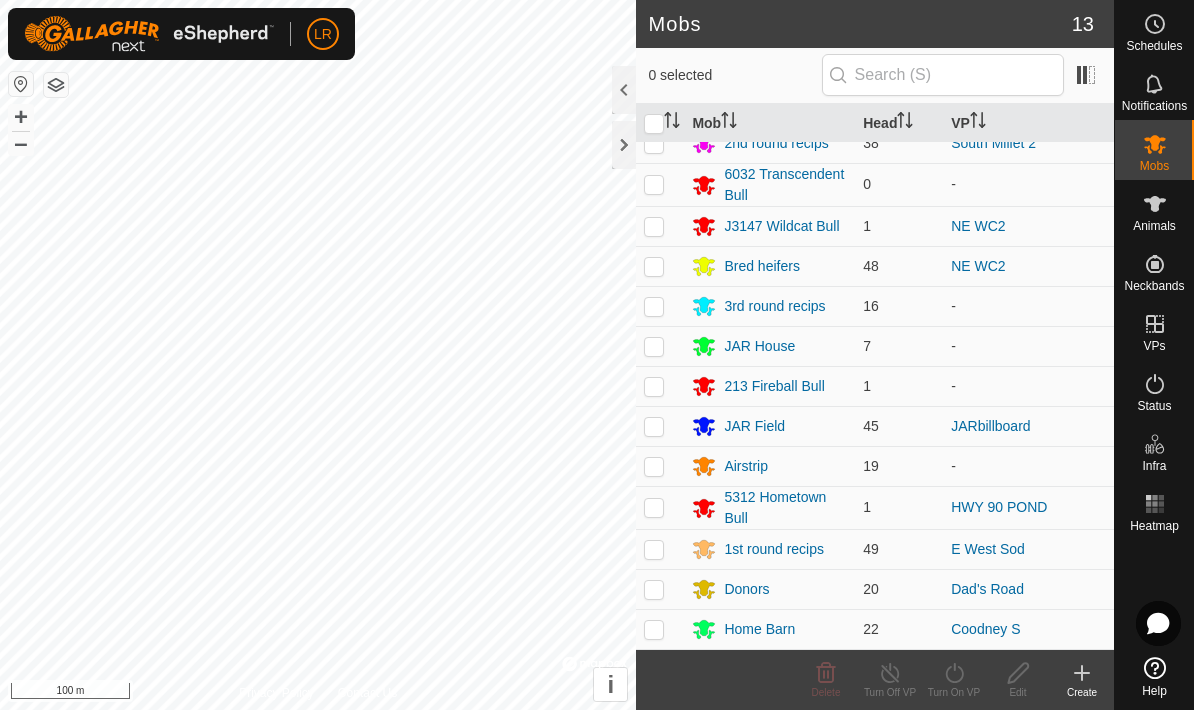scroll, scrollTop: 19, scrollLeft: 0, axis: vertical 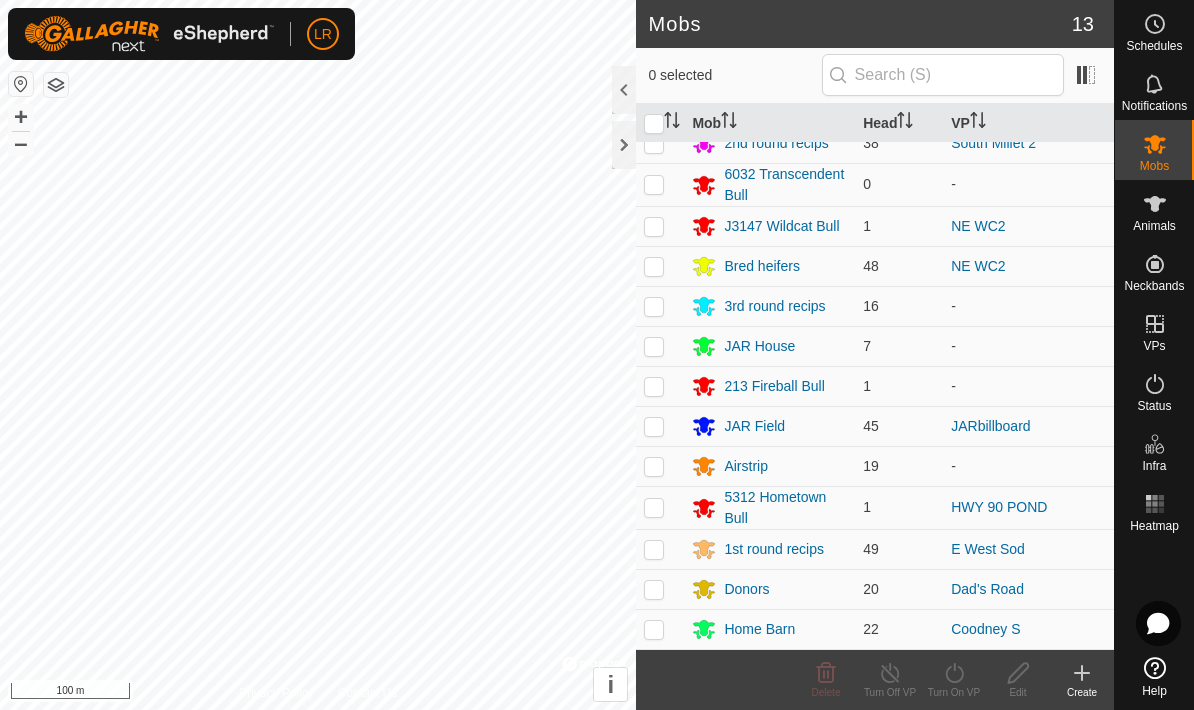 click at bounding box center [654, 629] 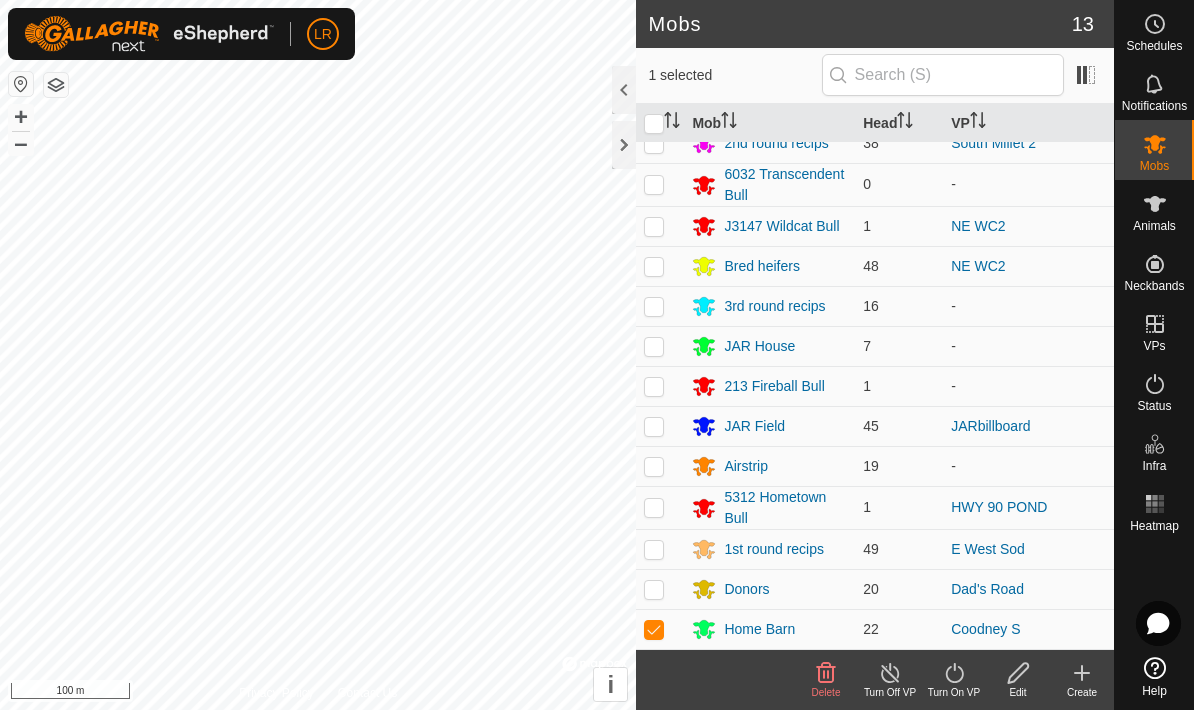 click 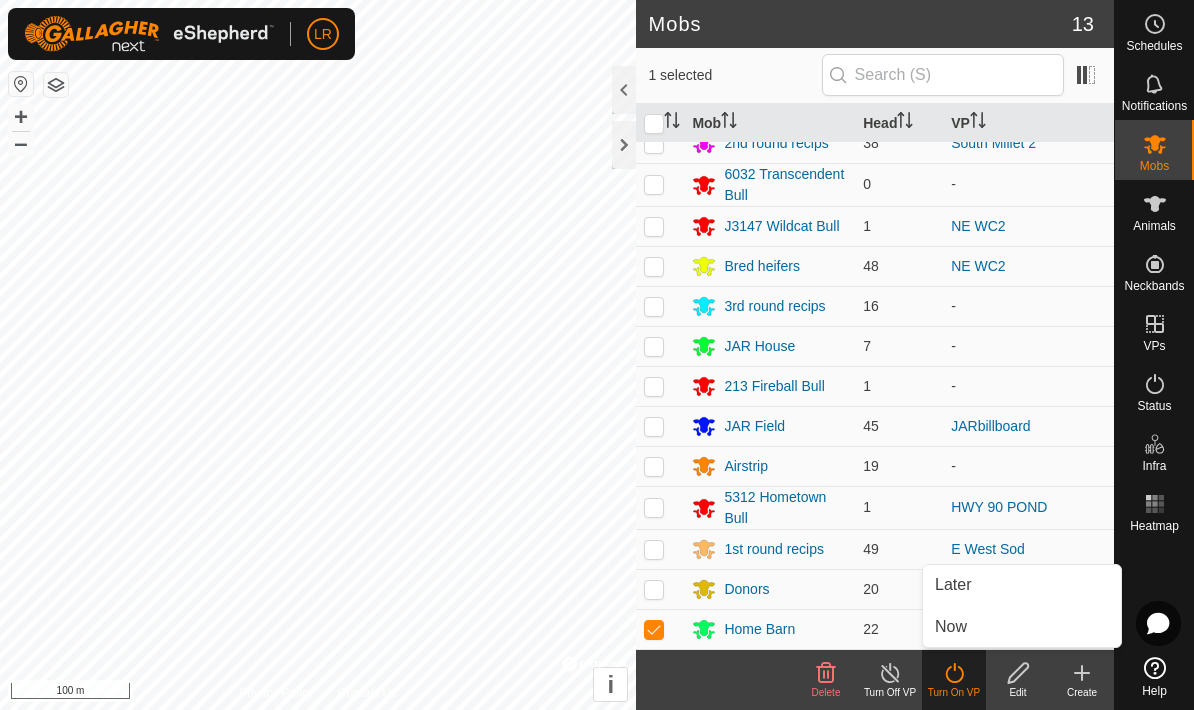 click on "Now" at bounding box center [1022, 627] 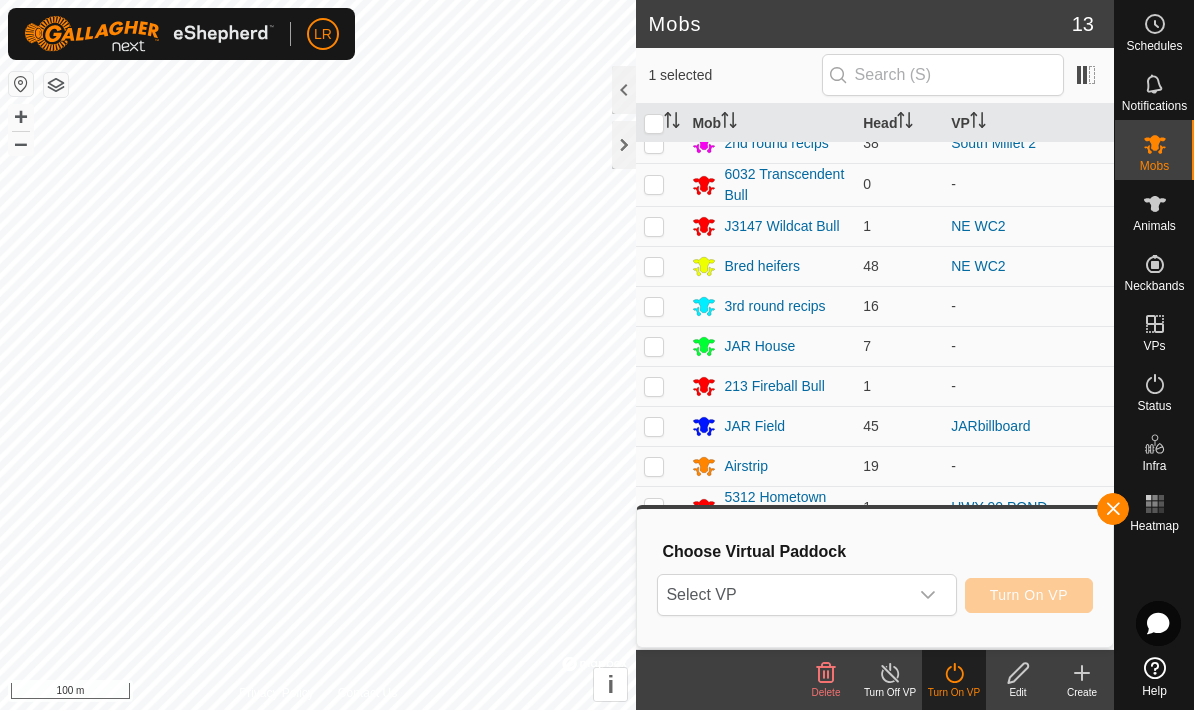 click at bounding box center [928, 595] 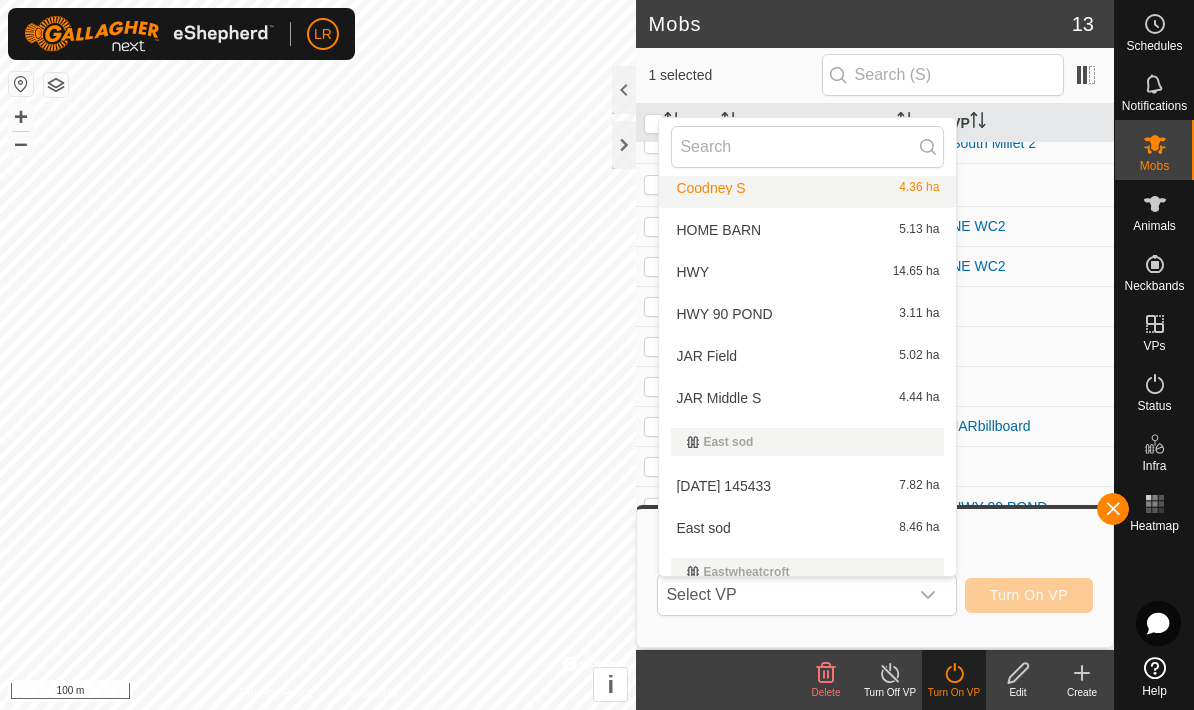 scroll, scrollTop: 88, scrollLeft: 0, axis: vertical 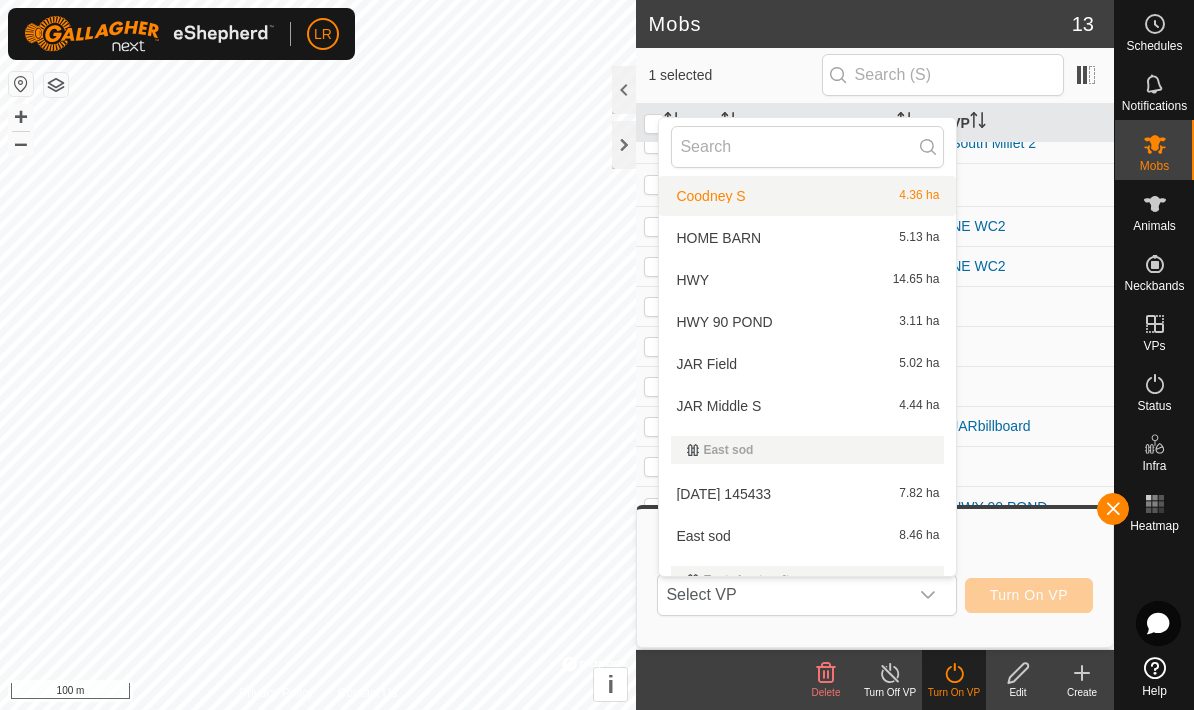 click on "Coodney S  4.36 ha" at bounding box center [807, 196] 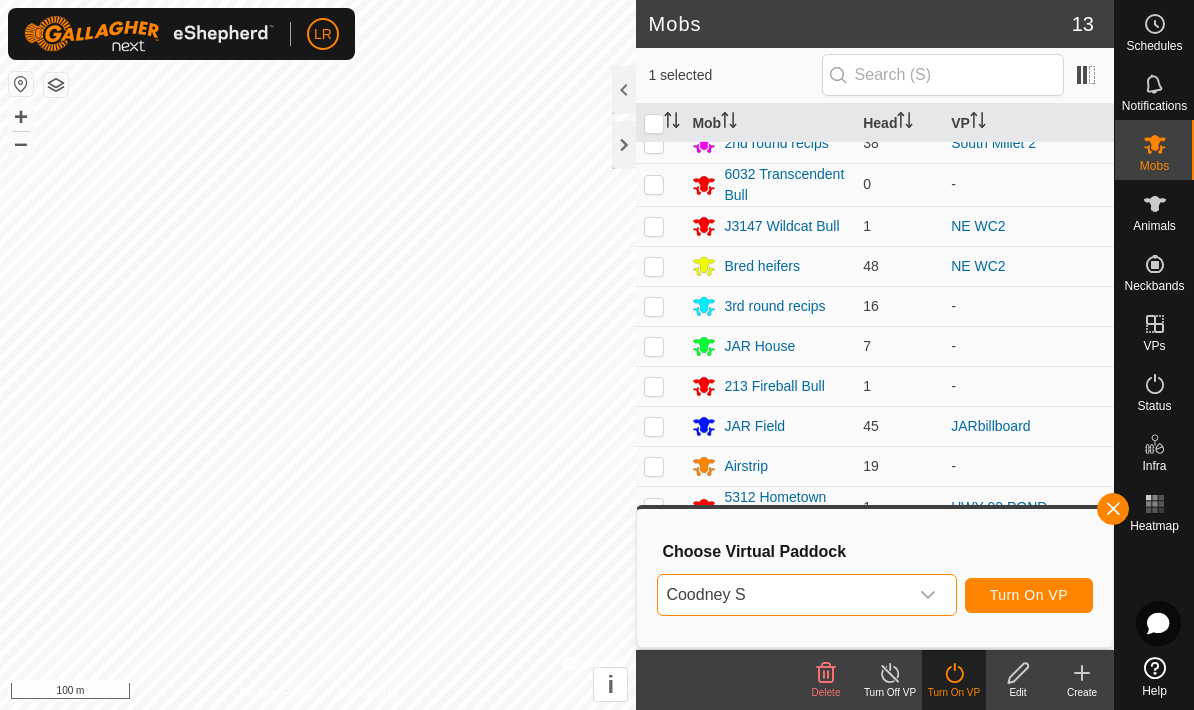click on "Turn On VP" at bounding box center [1029, 595] 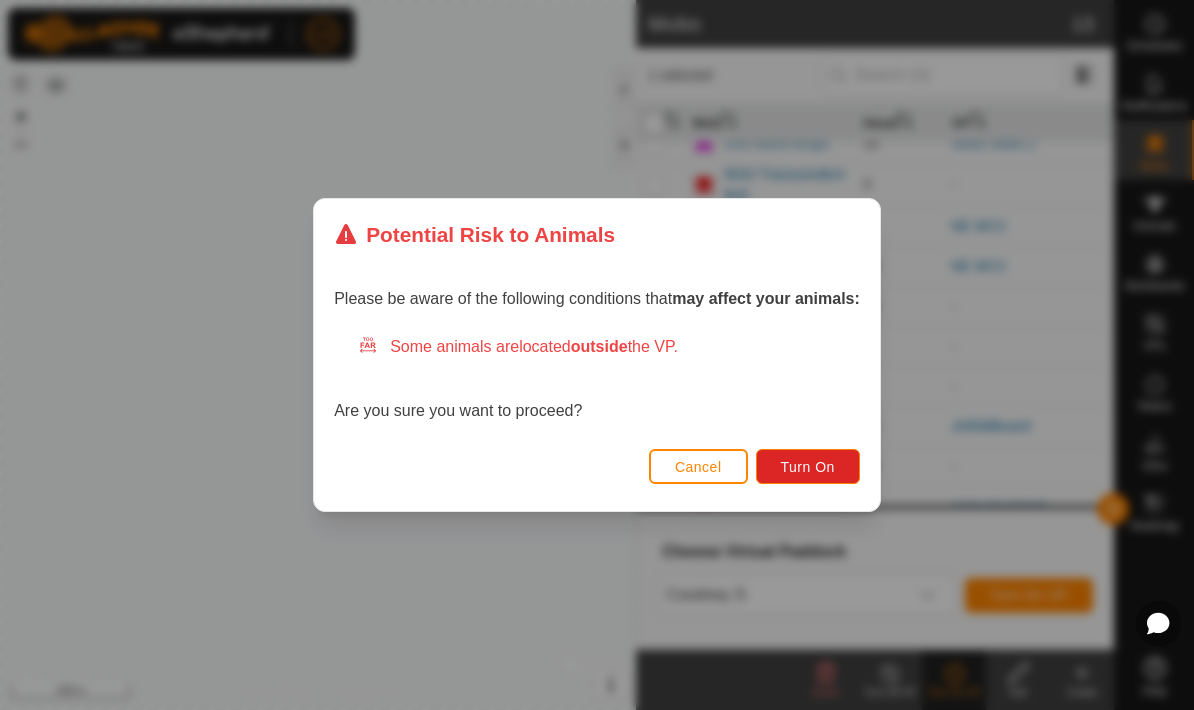 click on "Turn On" at bounding box center (808, 467) 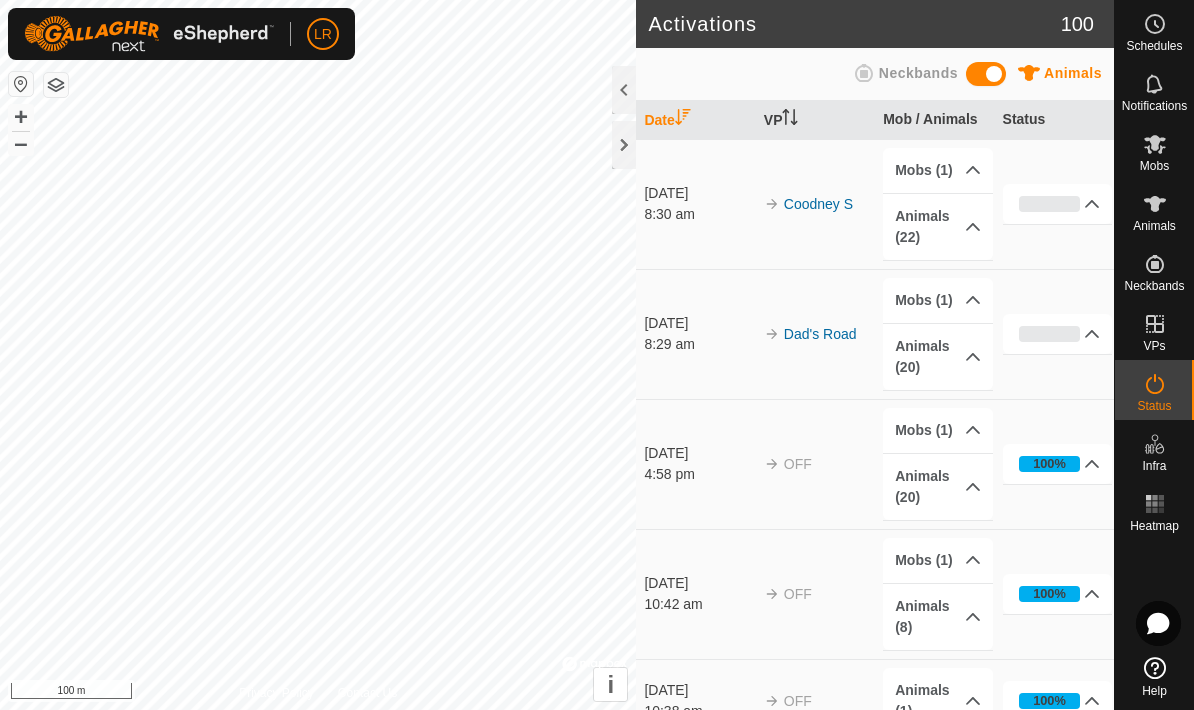 click on "Animals" at bounding box center [1154, 226] 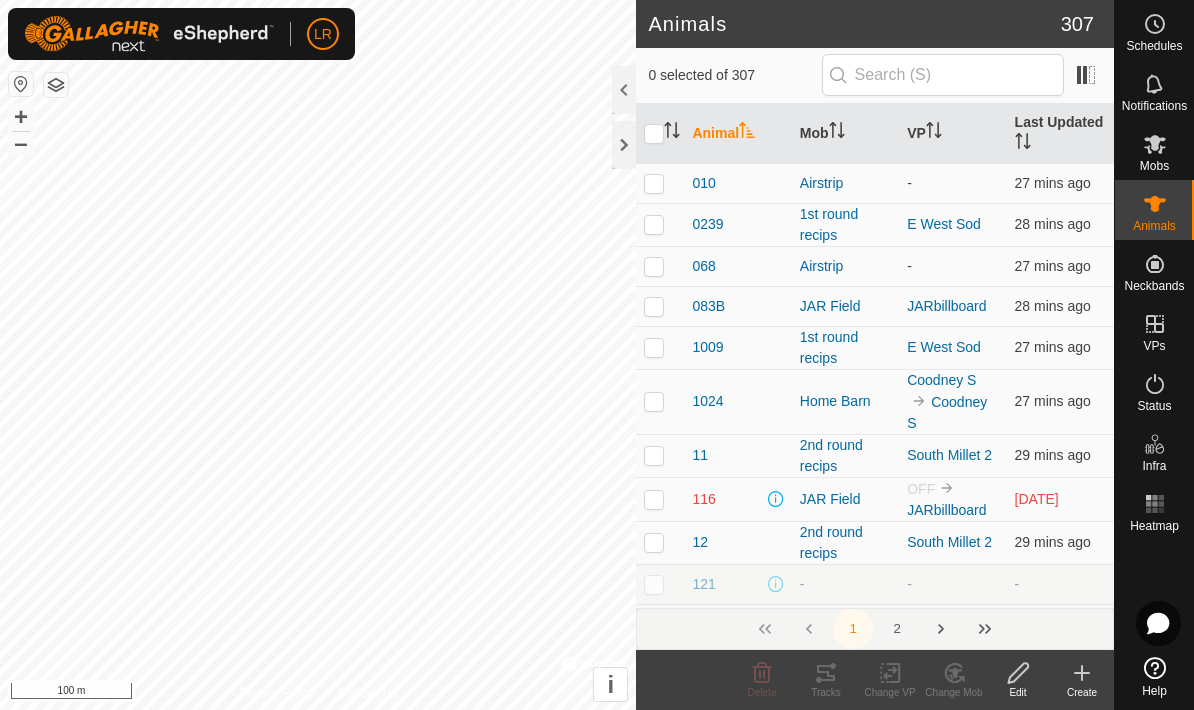 click at bounding box center (1155, 144) 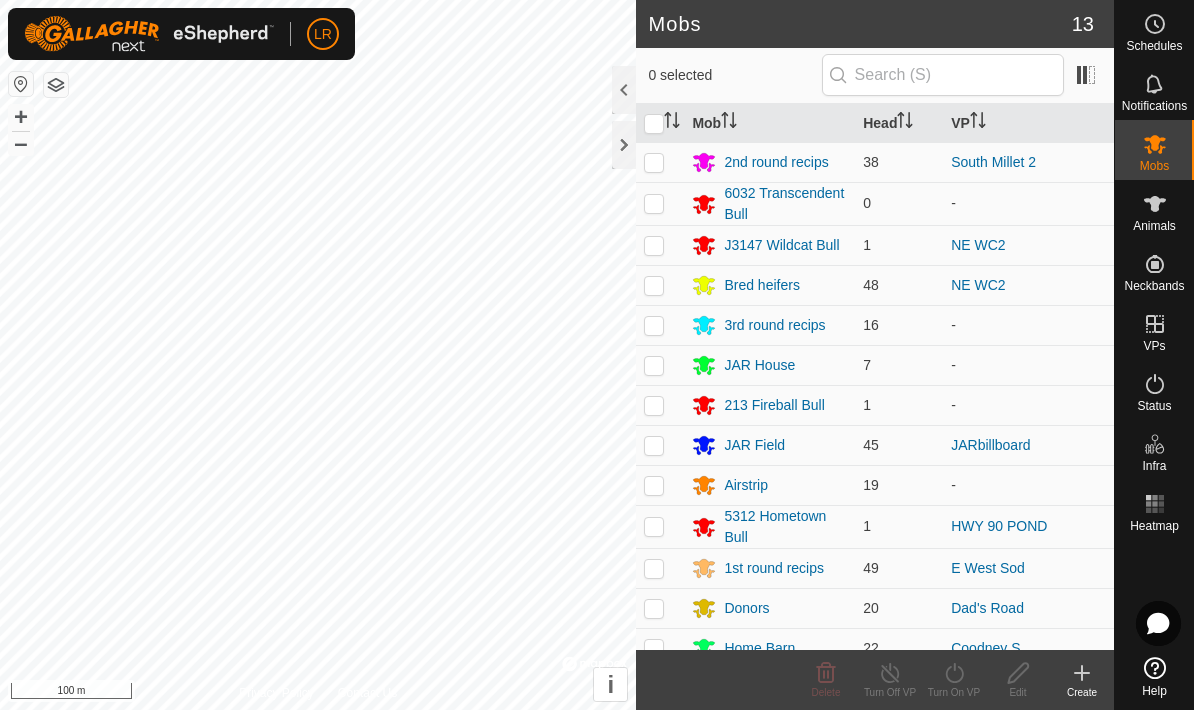 click at bounding box center [654, 285] 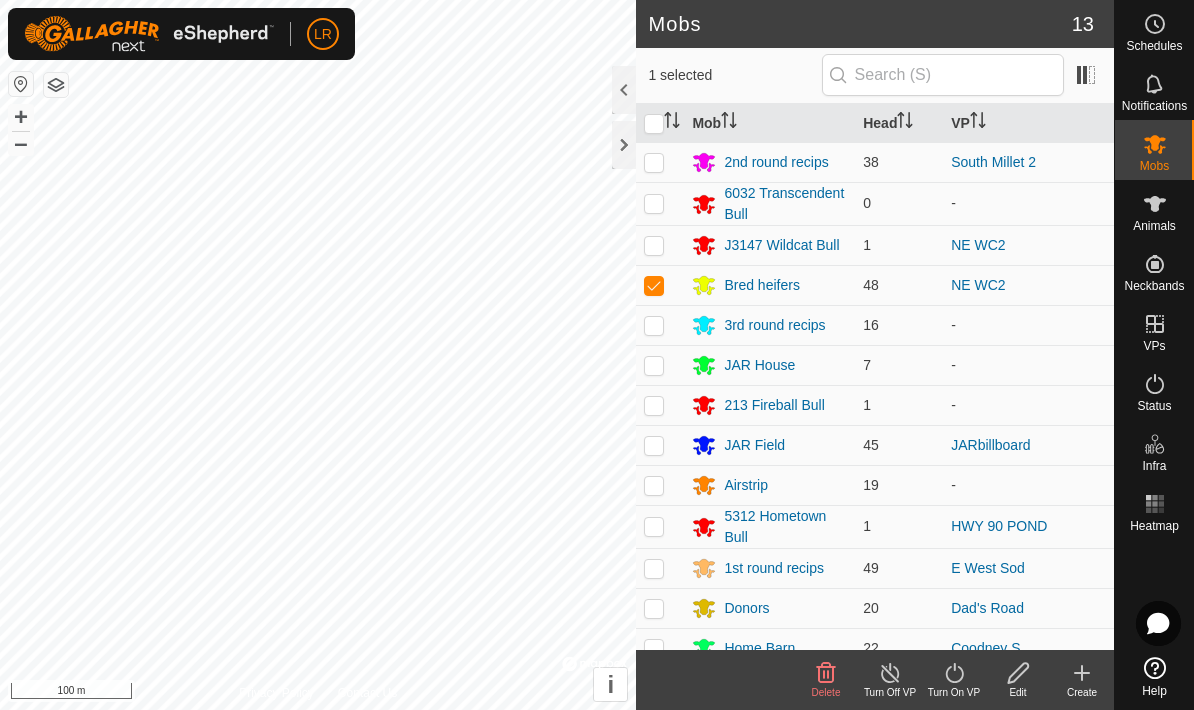 checkbox on "true" 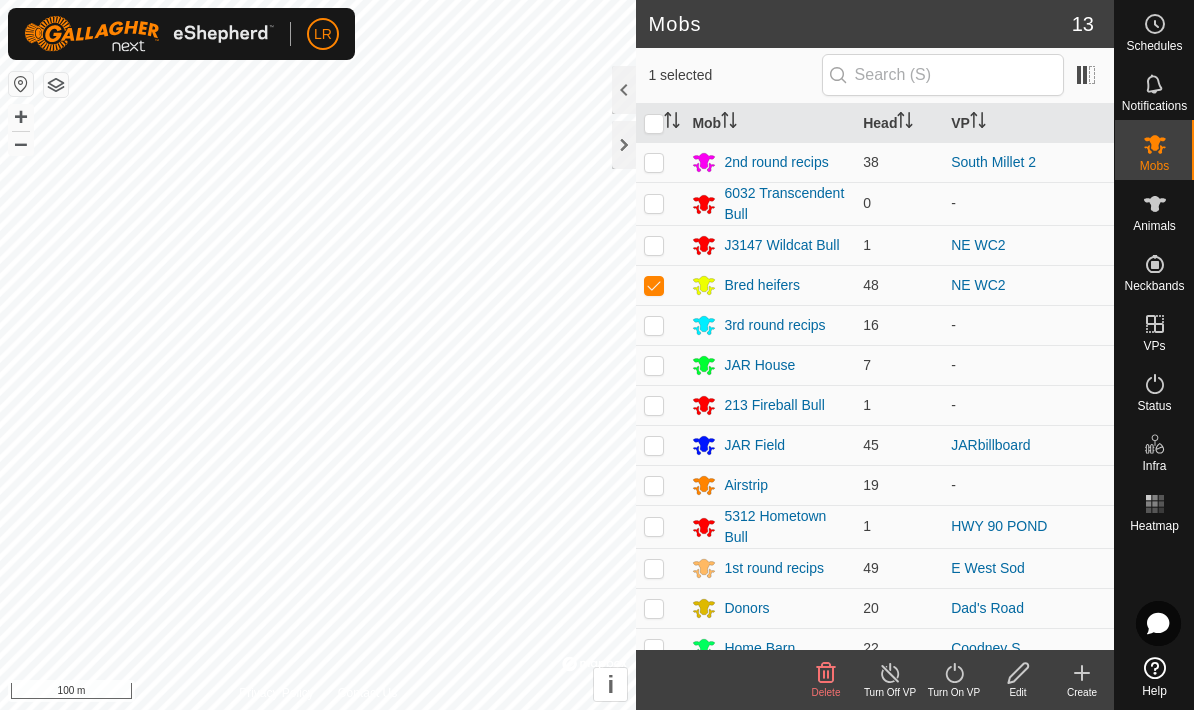 click on "Turn On VP" 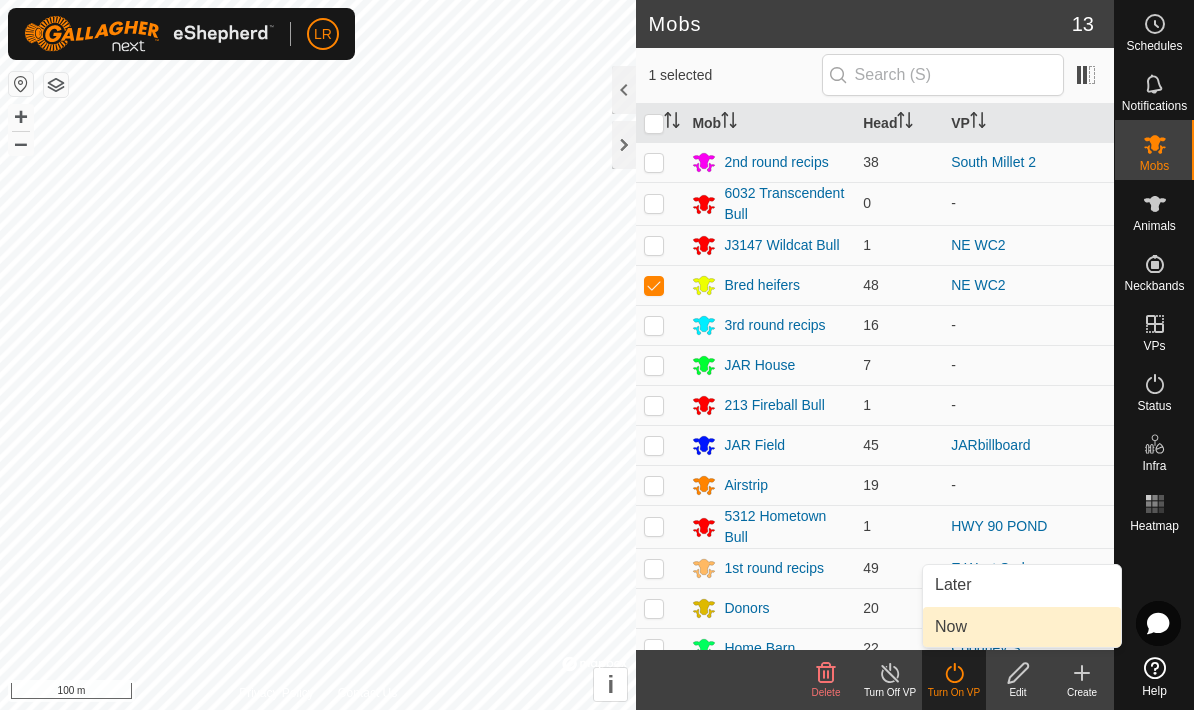 click on "Now" at bounding box center [951, 627] 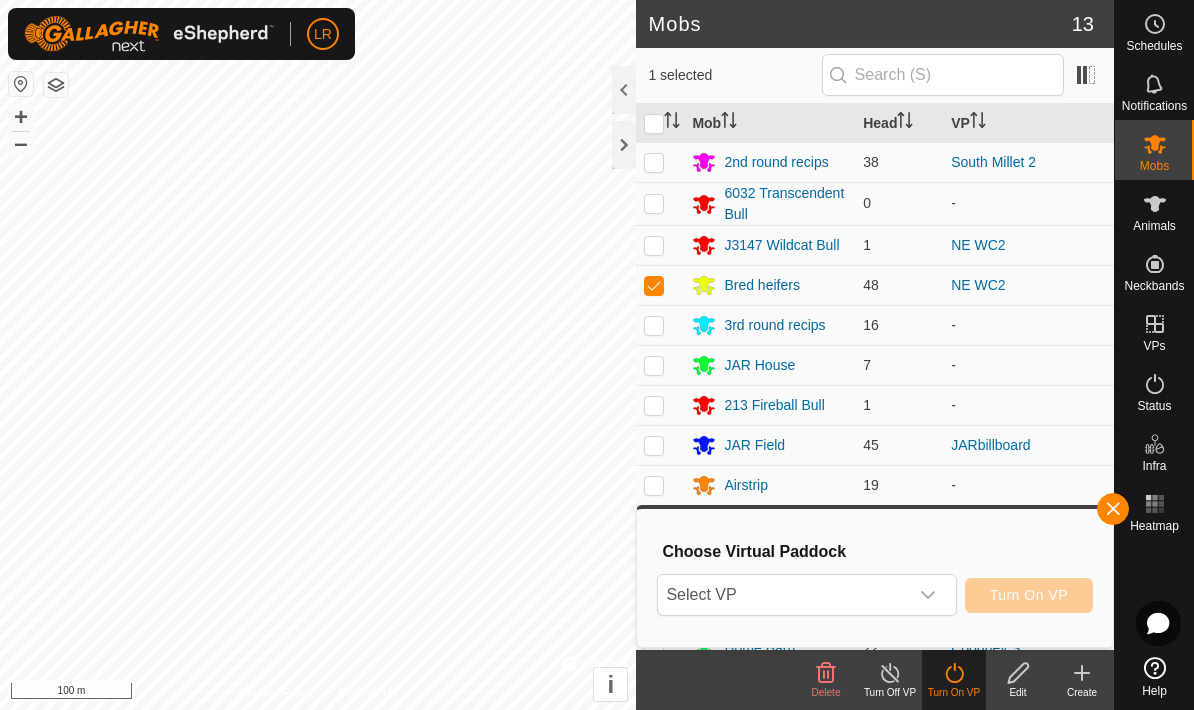 click on "Select VP" at bounding box center [782, 595] 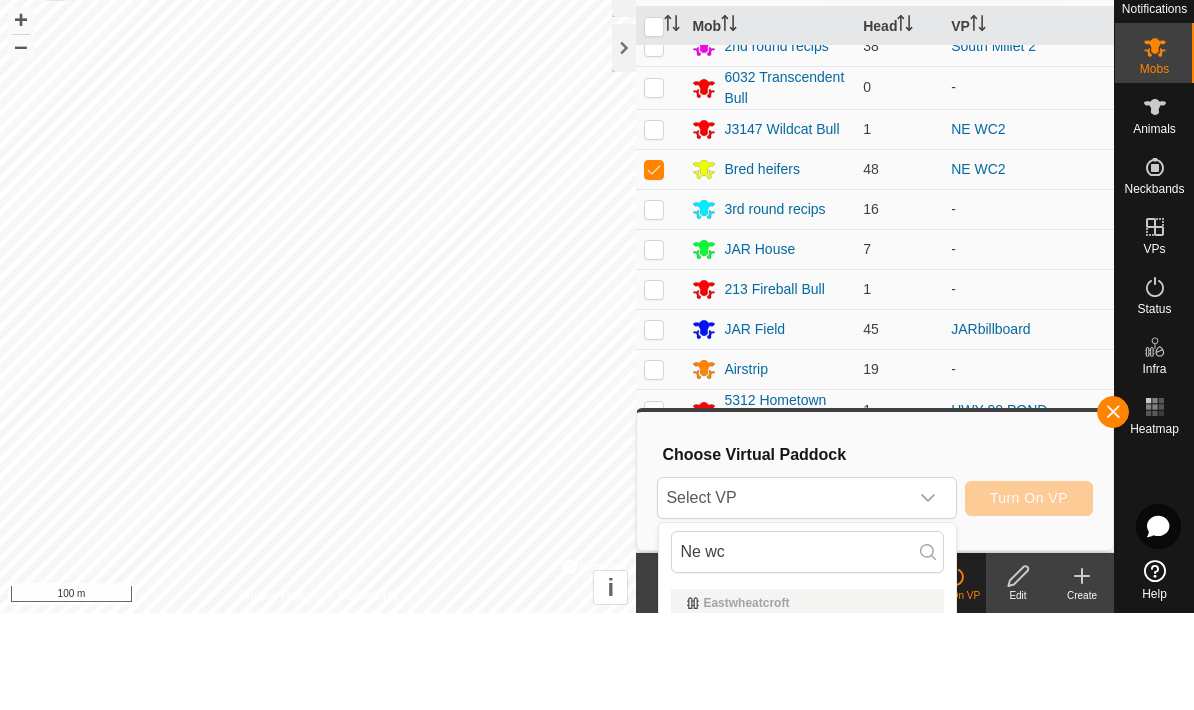 scroll, scrollTop: 19, scrollLeft: 0, axis: vertical 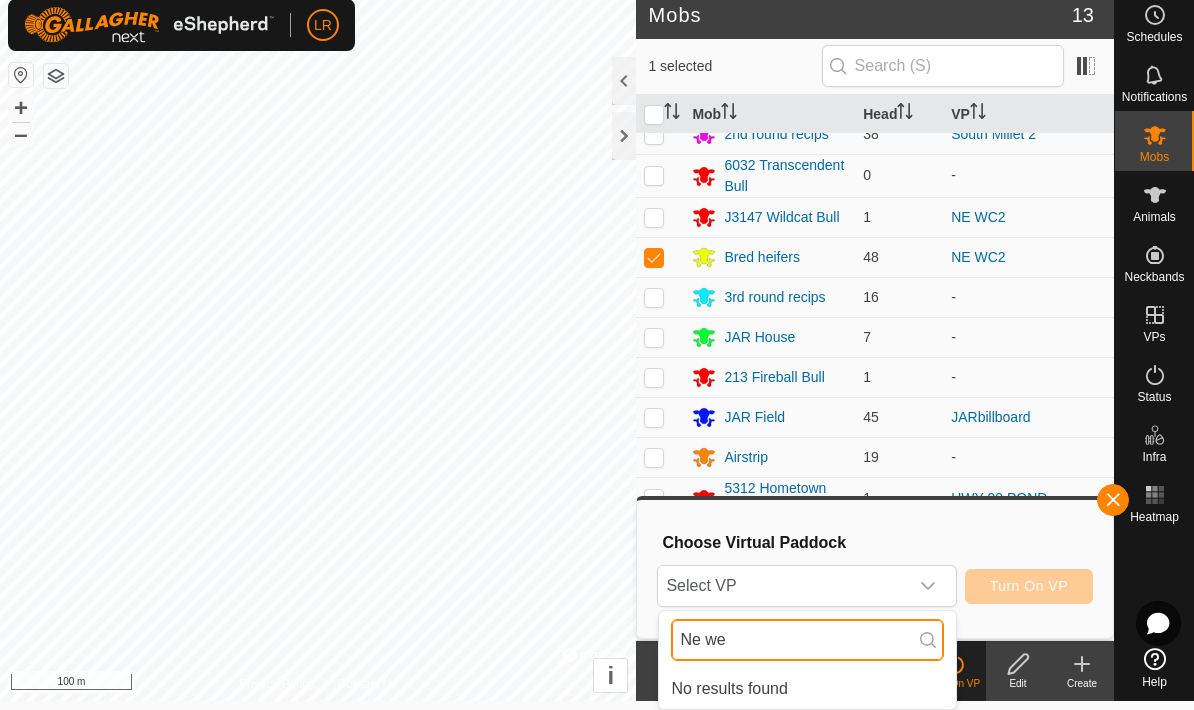 click on "Ne we" at bounding box center [807, 640] 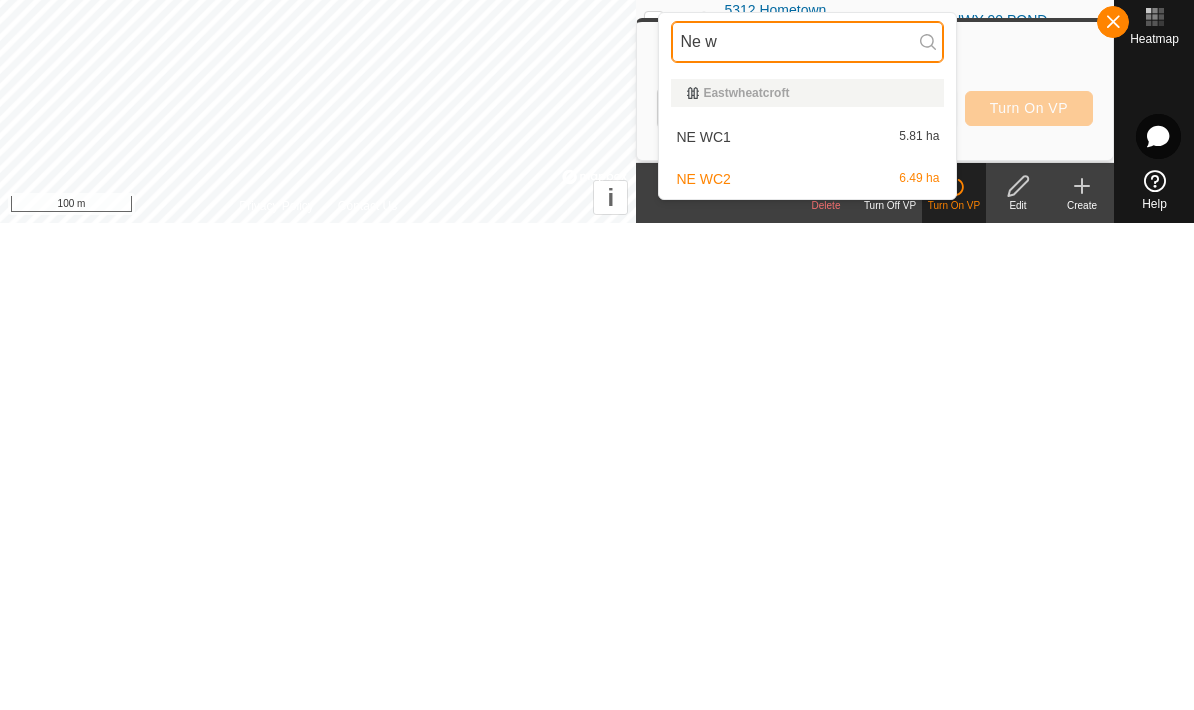 scroll, scrollTop: 0, scrollLeft: 0, axis: both 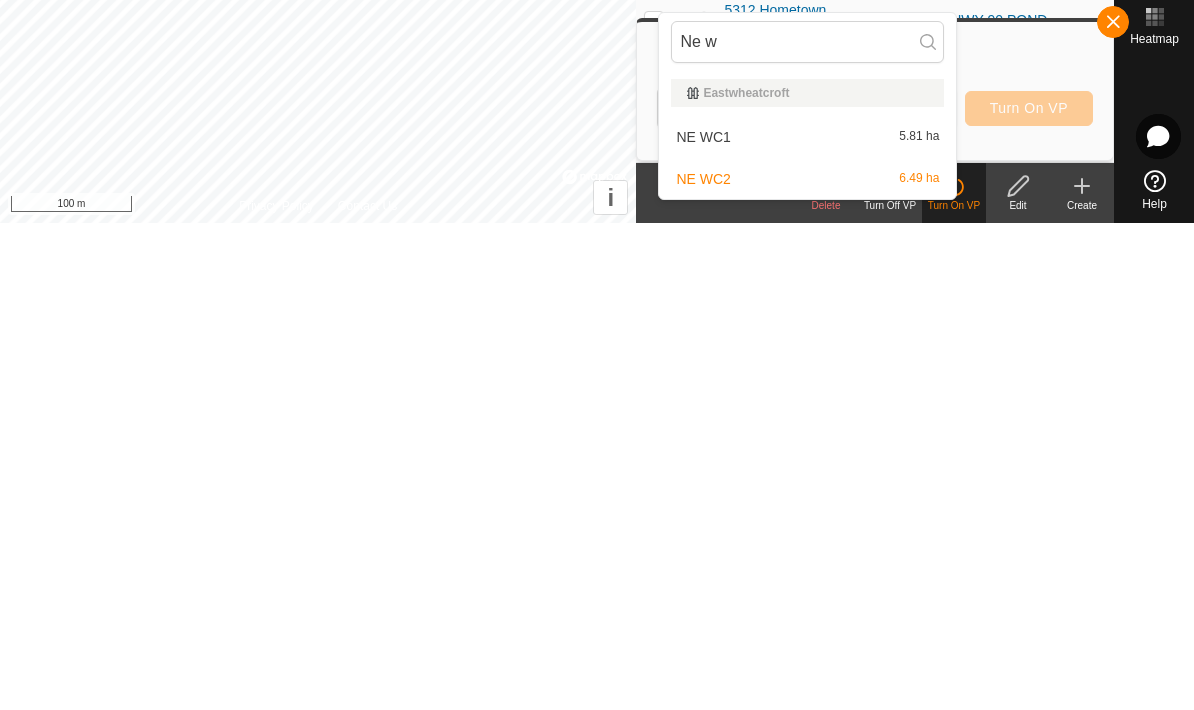 click on "NE WC2  6.49 ha" at bounding box center (807, 666) 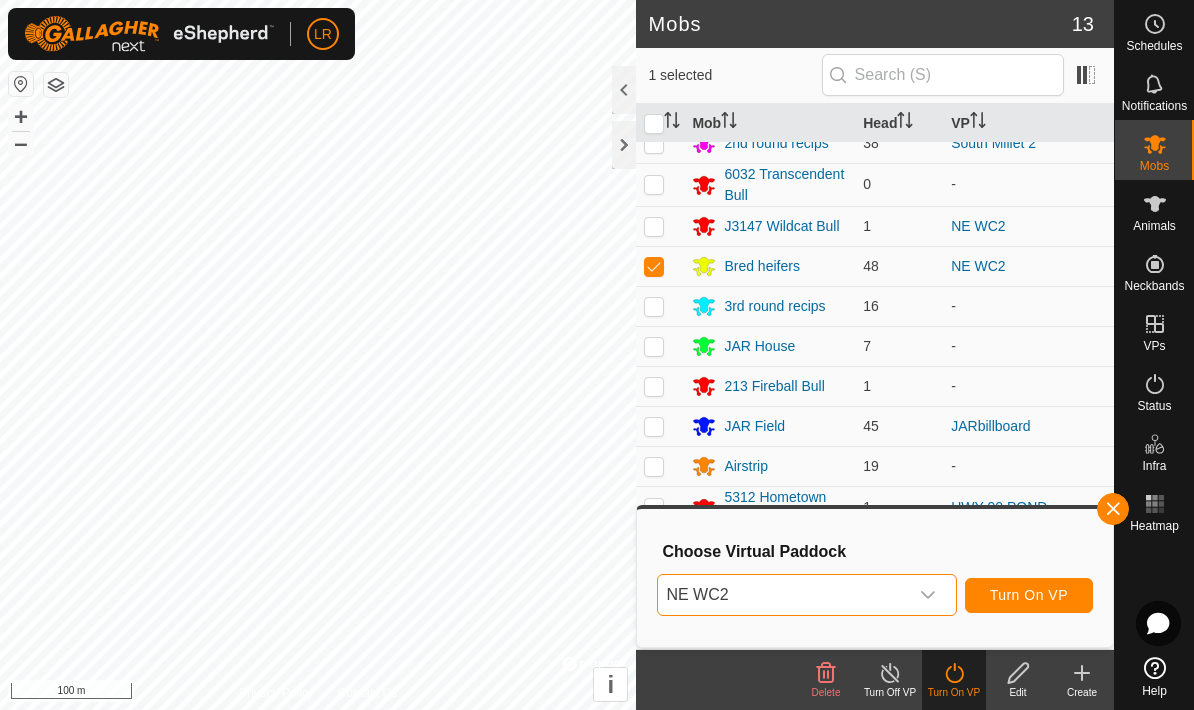 click on "Turn On VP" at bounding box center (1029, 595) 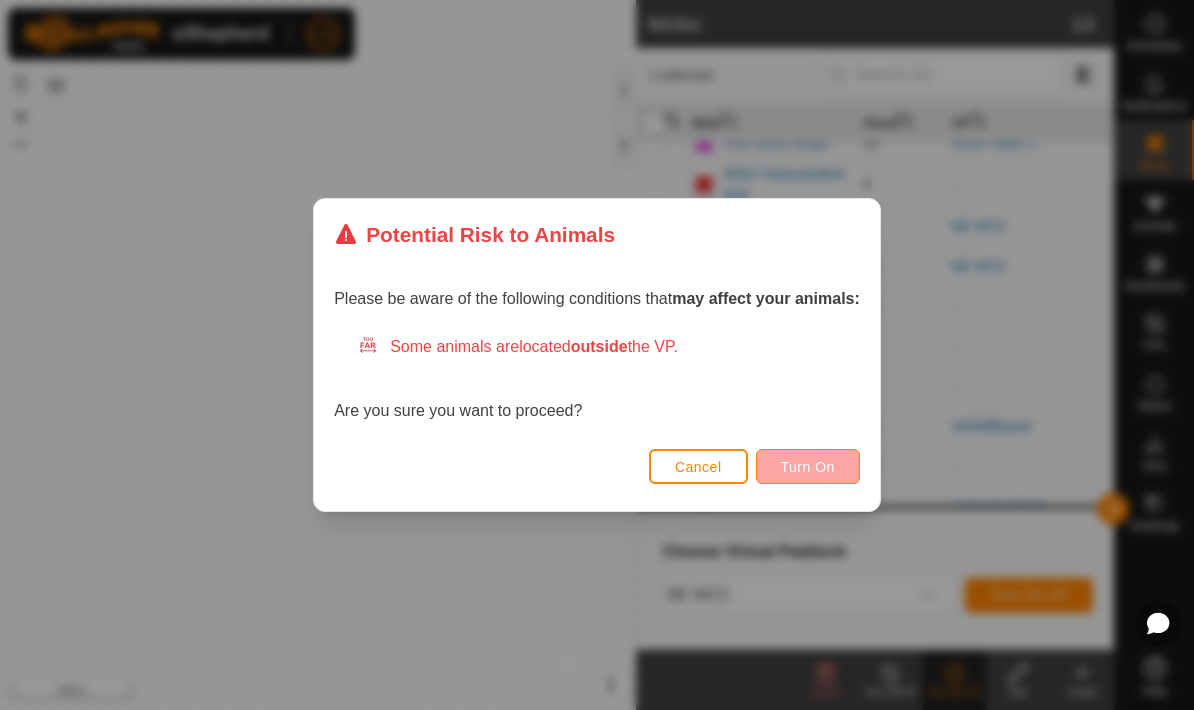 click on "Turn On" at bounding box center [808, 466] 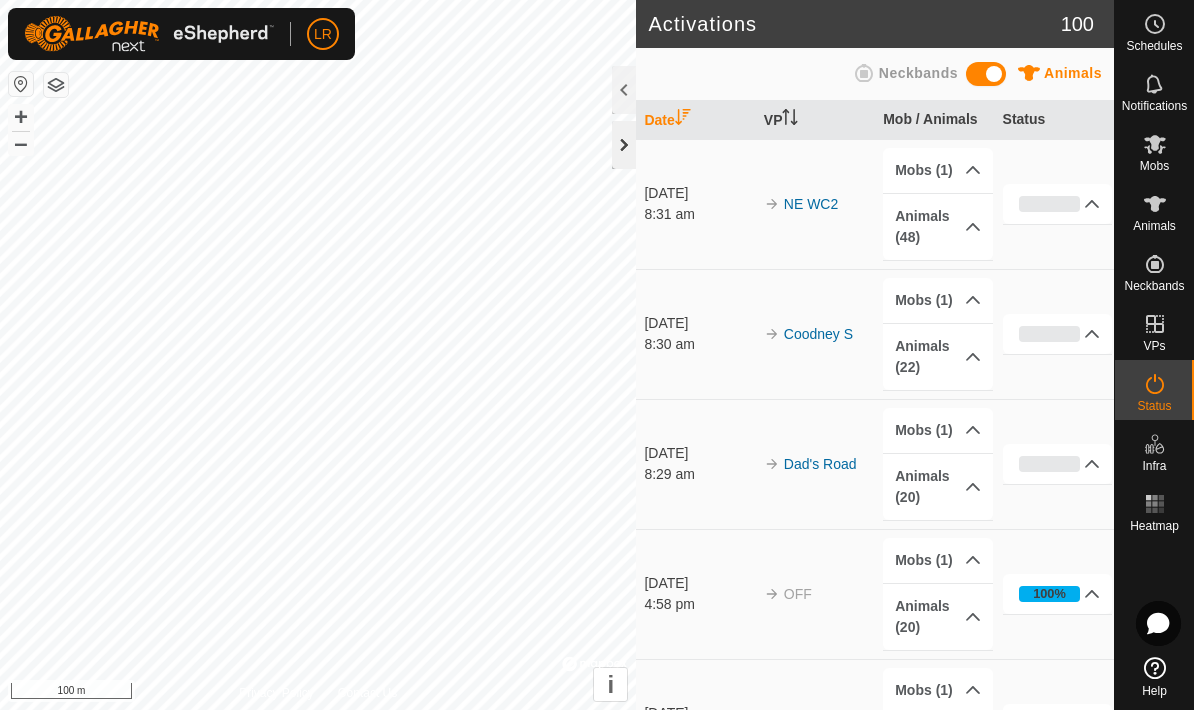 click 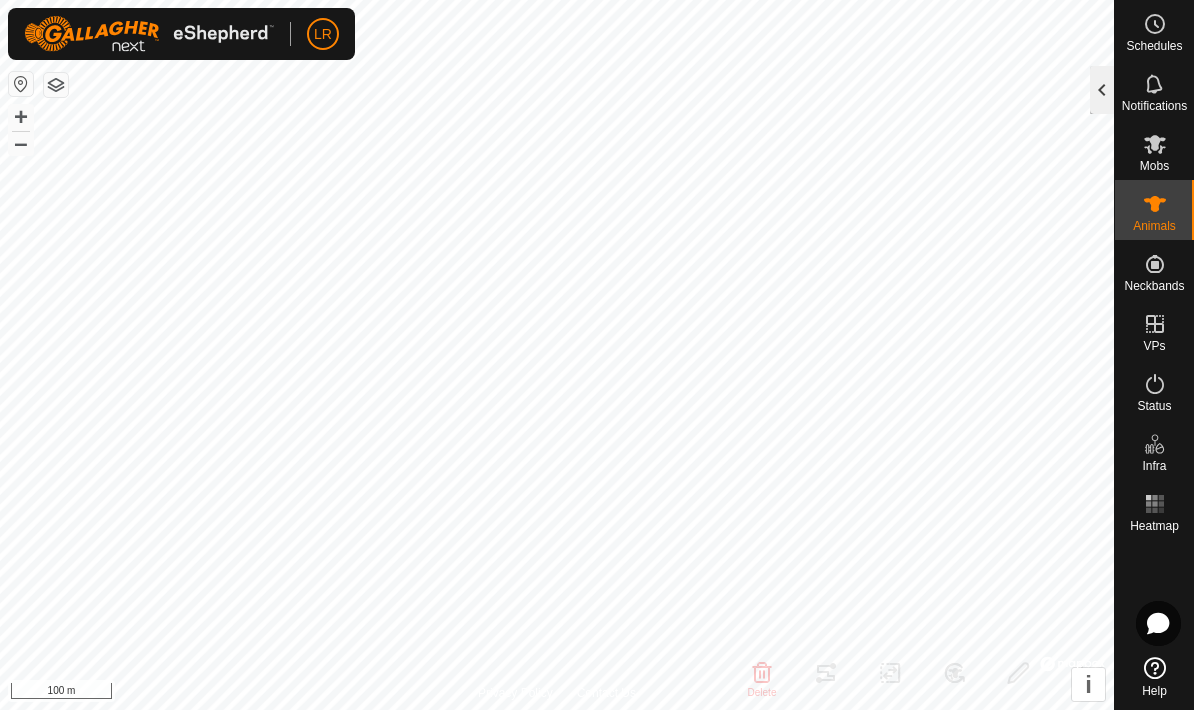 click 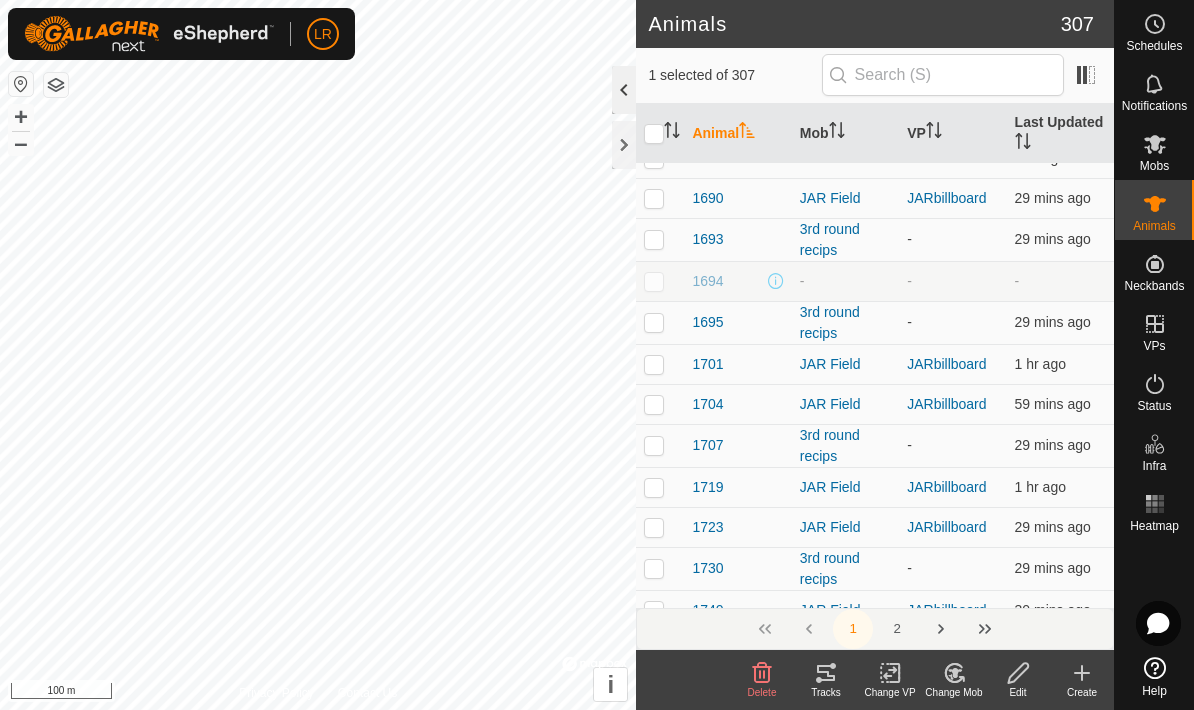scroll, scrollTop: 1156, scrollLeft: 0, axis: vertical 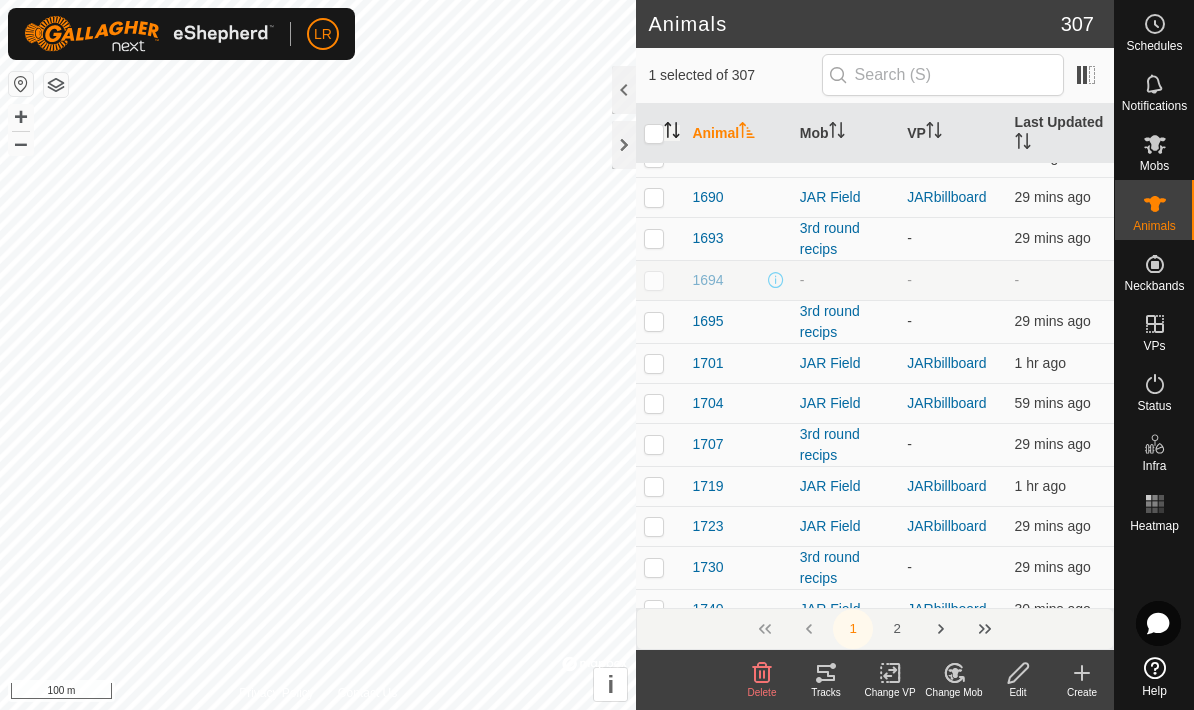 click 